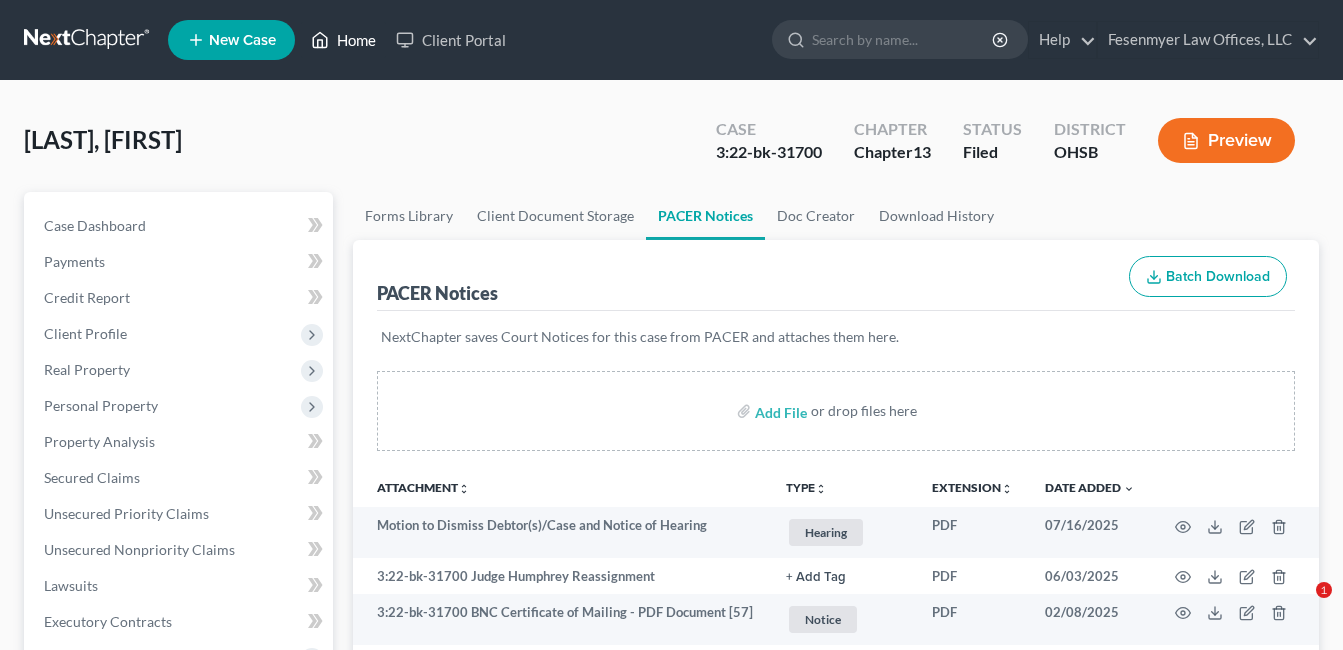 click on "Home" at bounding box center [343, 40] 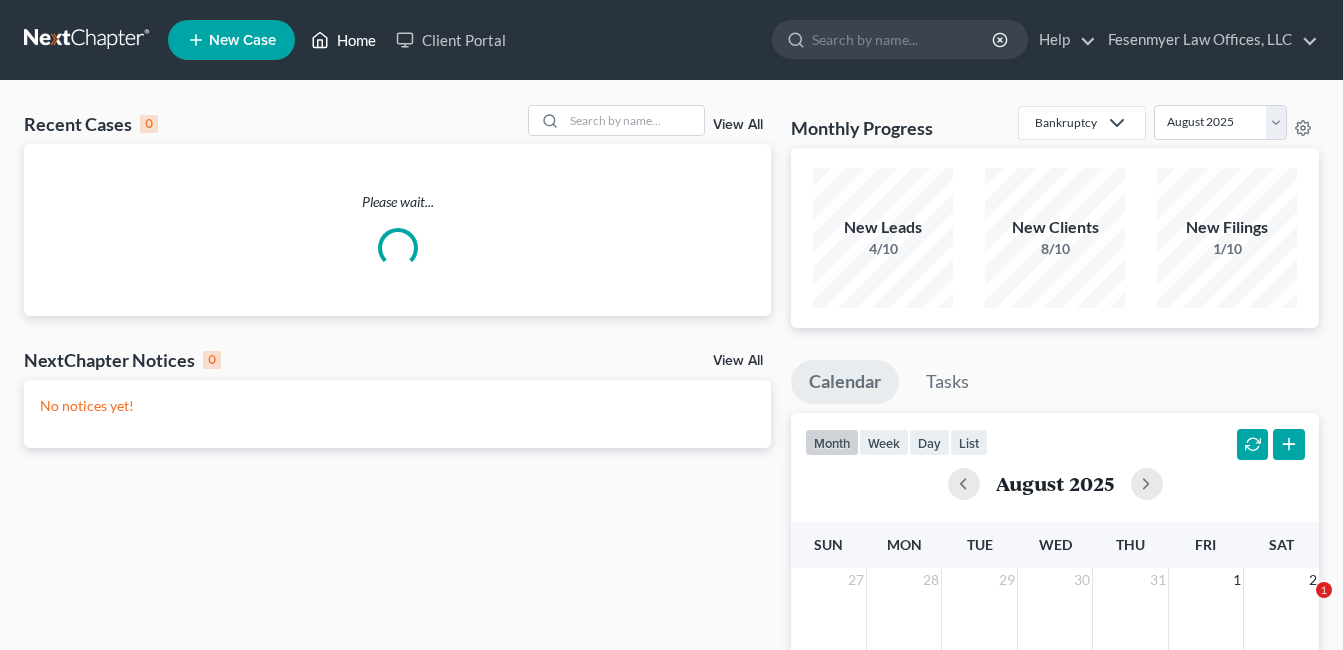 scroll, scrollTop: 0, scrollLeft: 0, axis: both 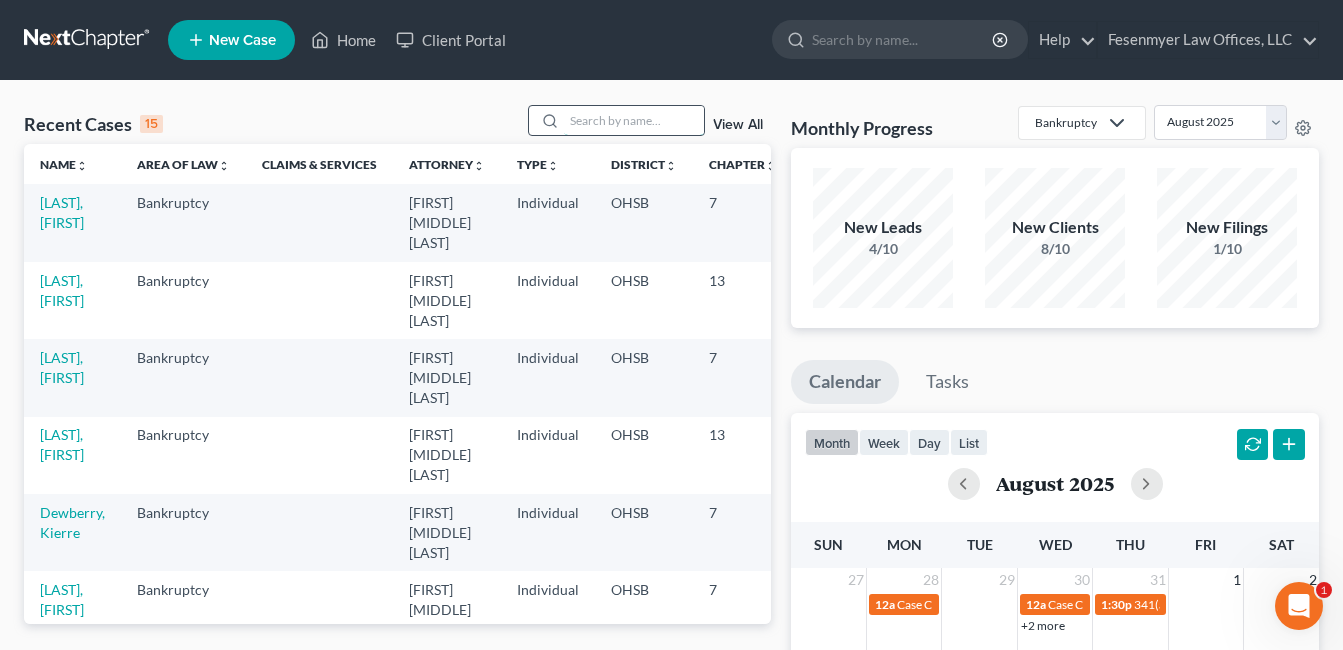 click at bounding box center (634, 120) 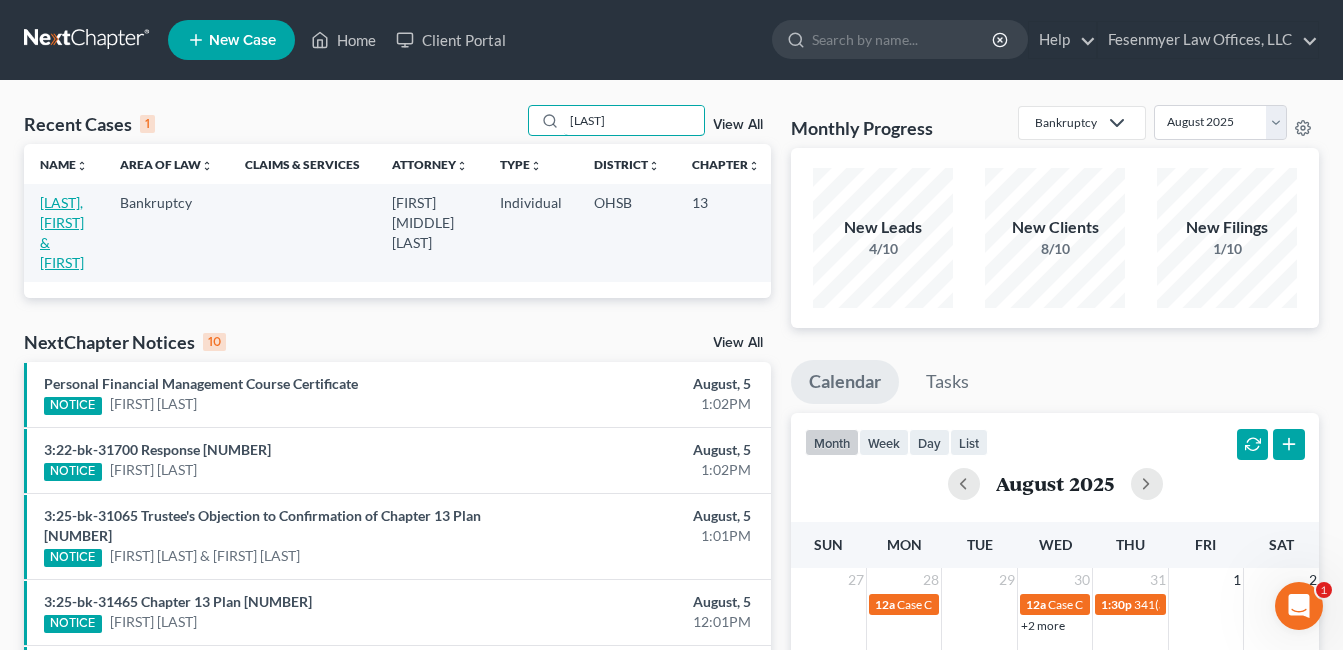 type on "[LAST]" 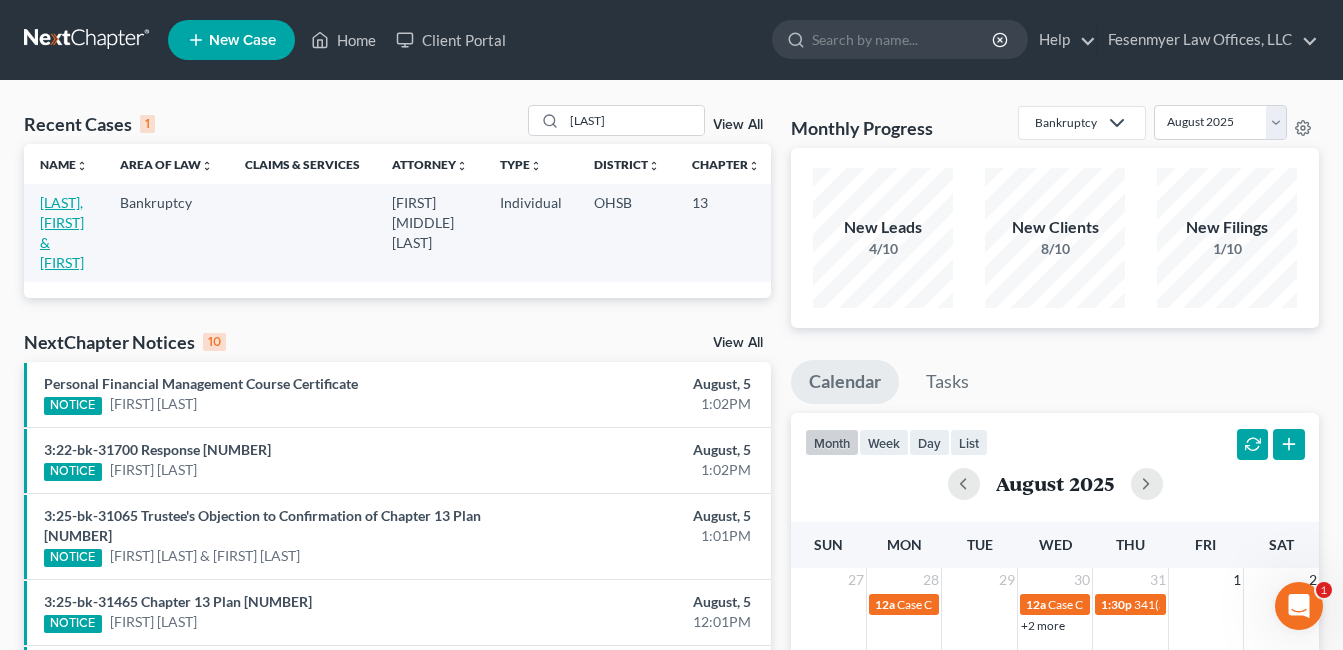 click on "[LAST], [FIRST] & [FIRST]" at bounding box center (62, 232) 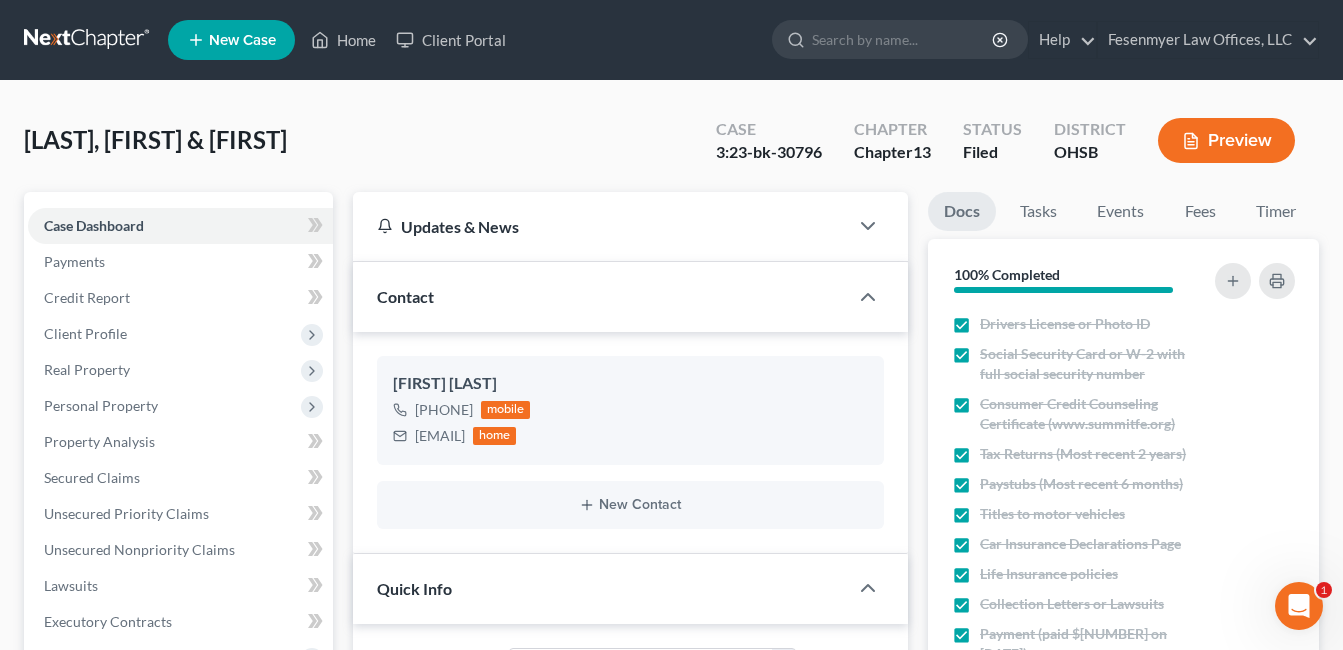 scroll, scrollTop: 300, scrollLeft: 0, axis: vertical 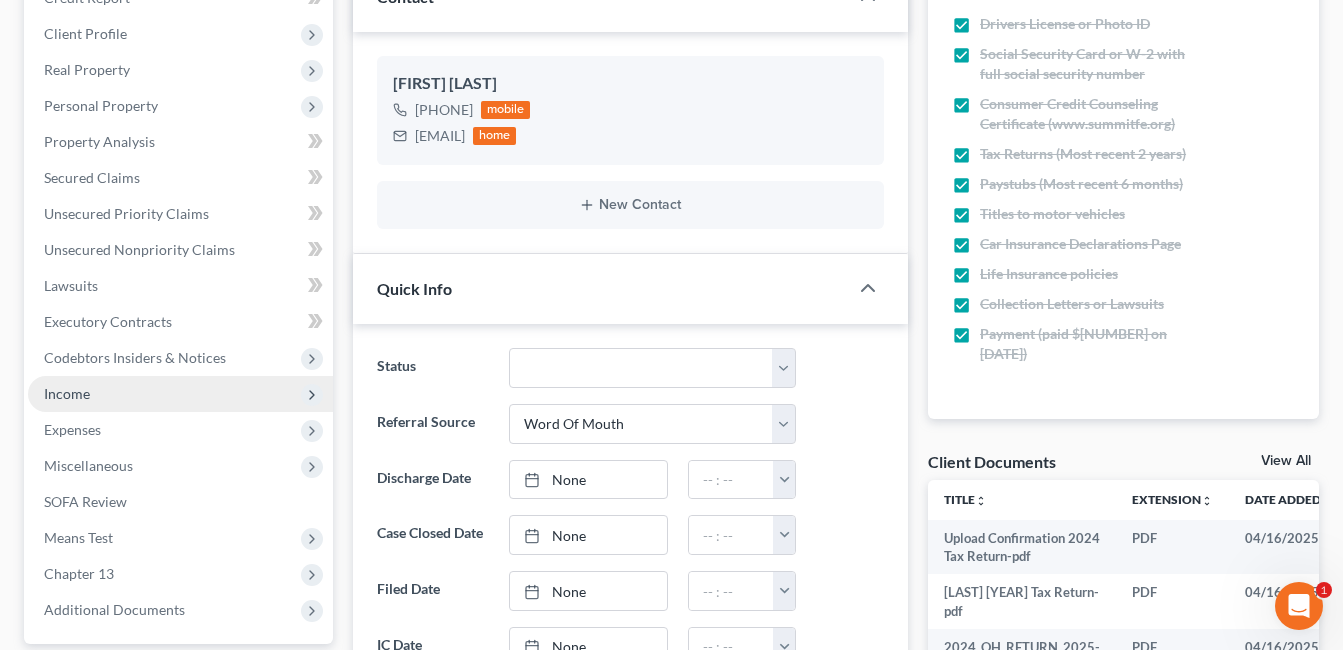 drag, startPoint x: 109, startPoint y: 398, endPoint x: 112, endPoint y: 381, distance: 17.262676 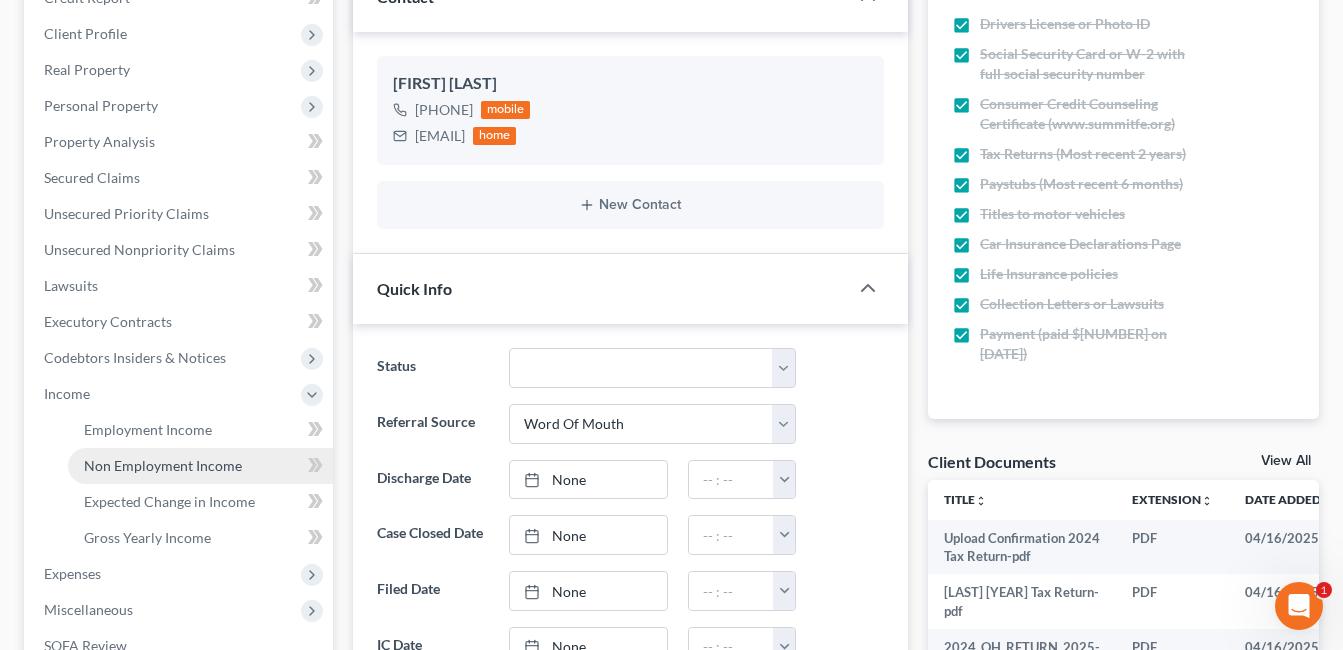 click on "Non Employment Income" at bounding box center (163, 465) 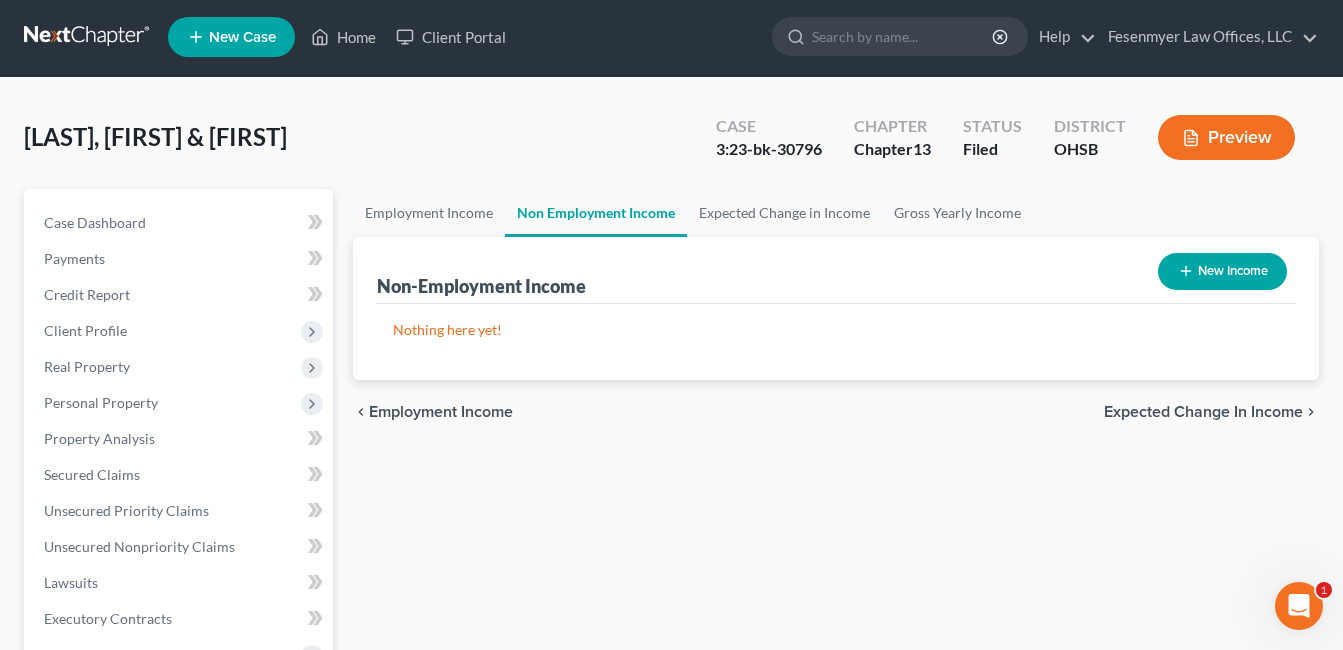 scroll, scrollTop: 0, scrollLeft: 0, axis: both 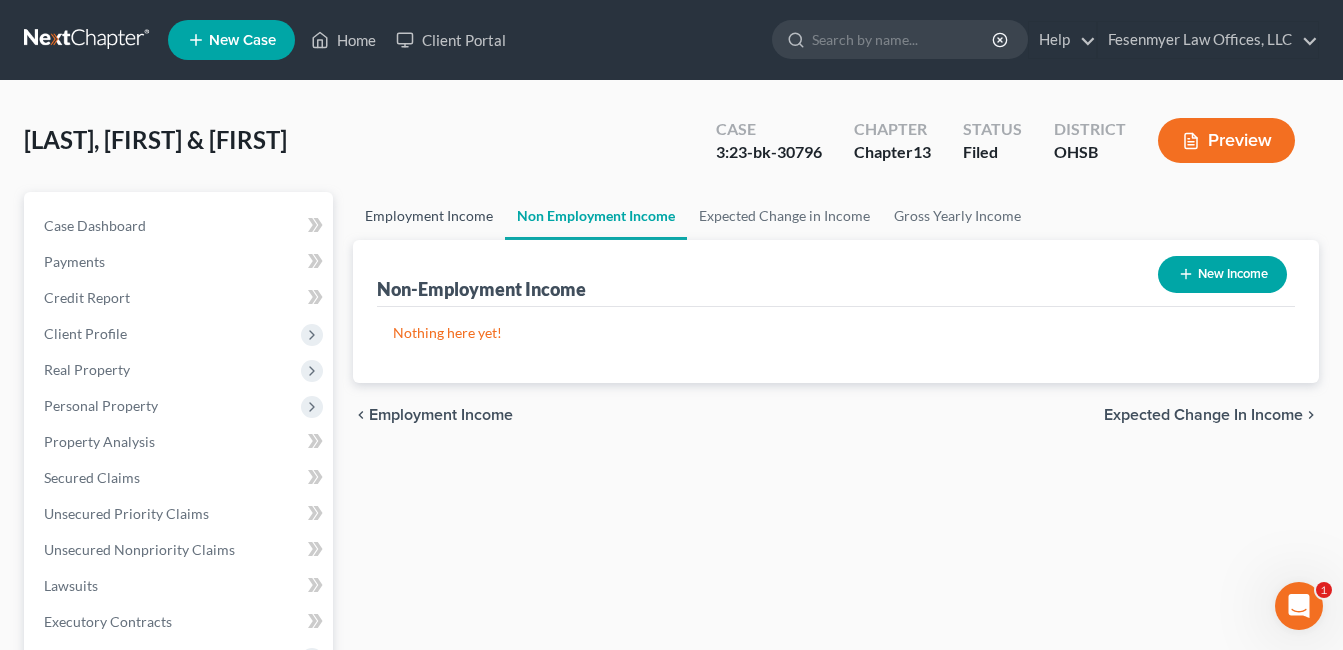 click on "Employment Income" at bounding box center [429, 216] 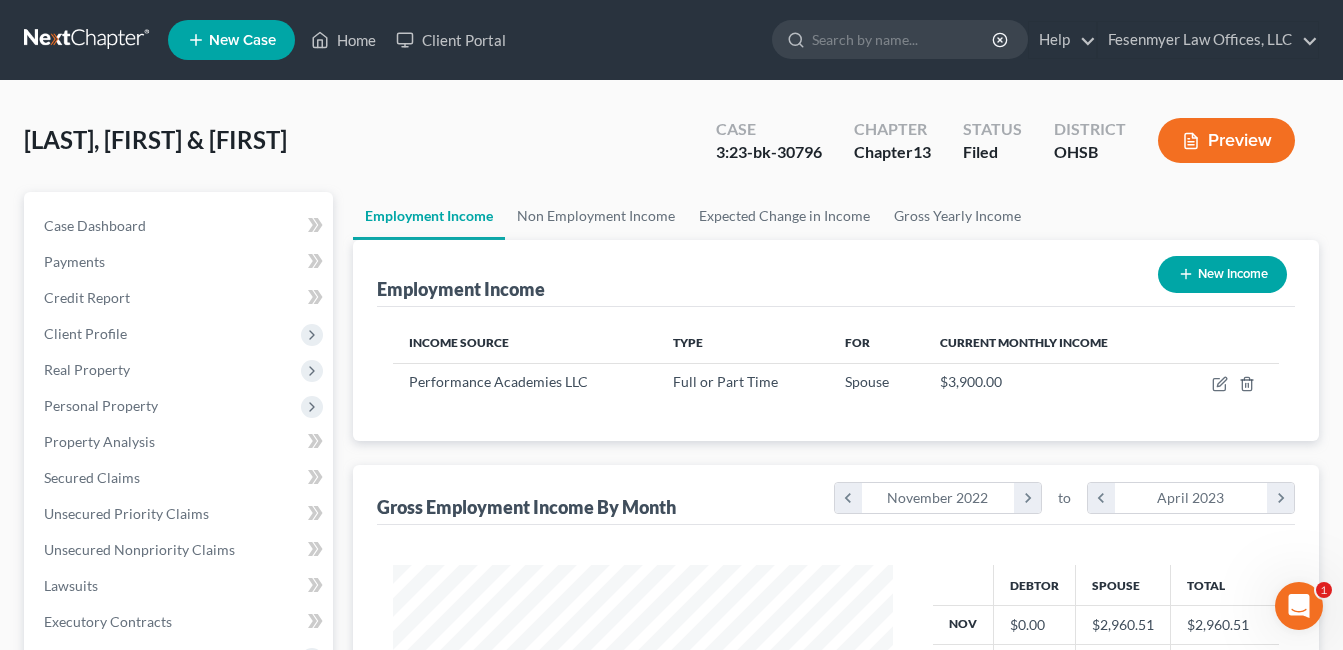 scroll, scrollTop: 999642, scrollLeft: 999460, axis: both 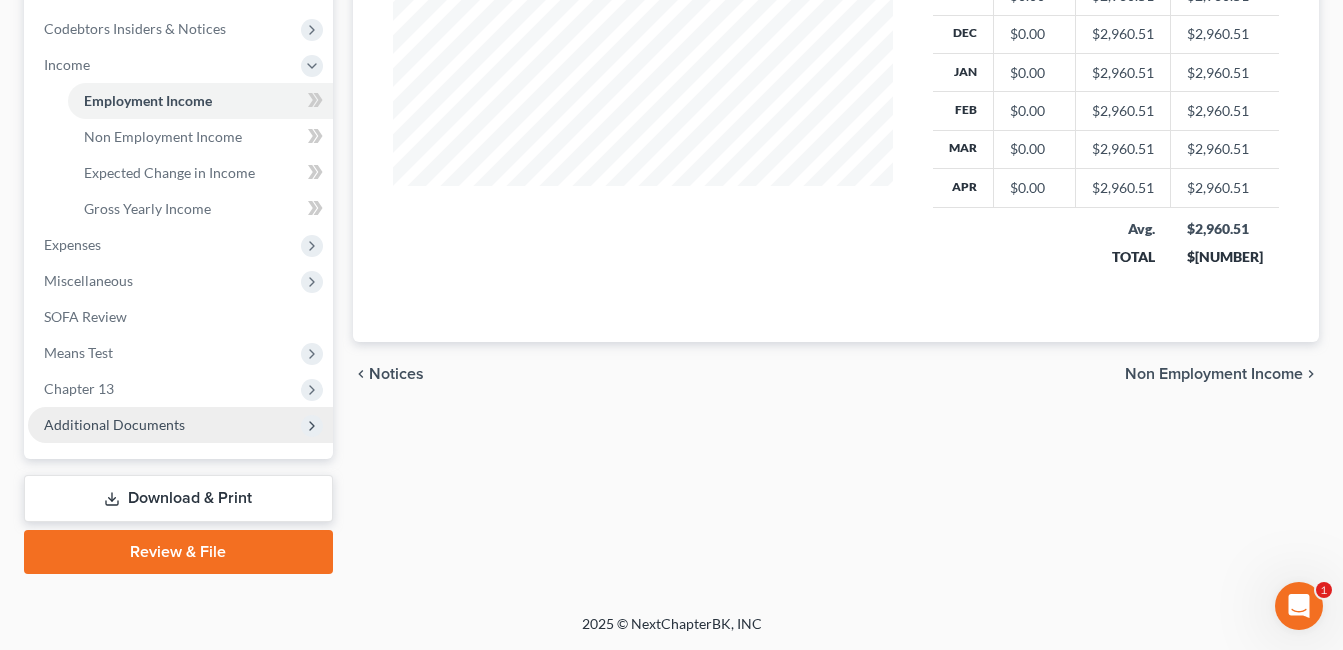 click on "Additional Documents" at bounding box center (180, 425) 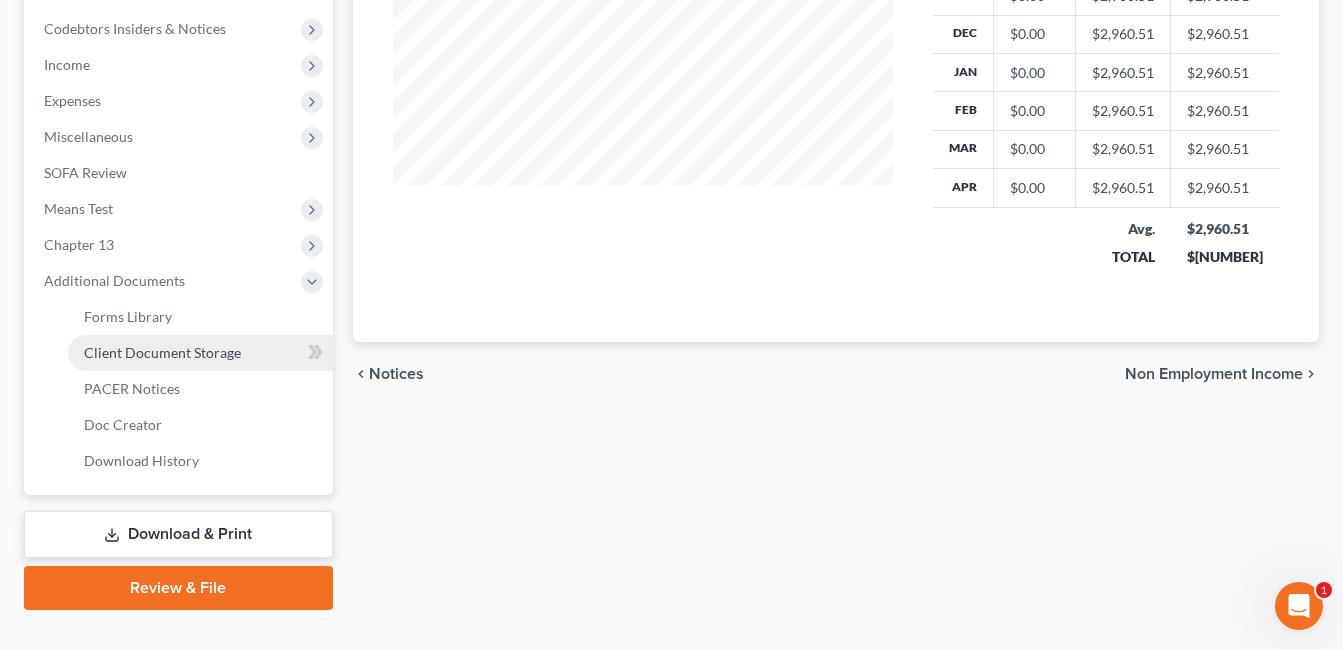 click on "Client Document Storage" at bounding box center (162, 352) 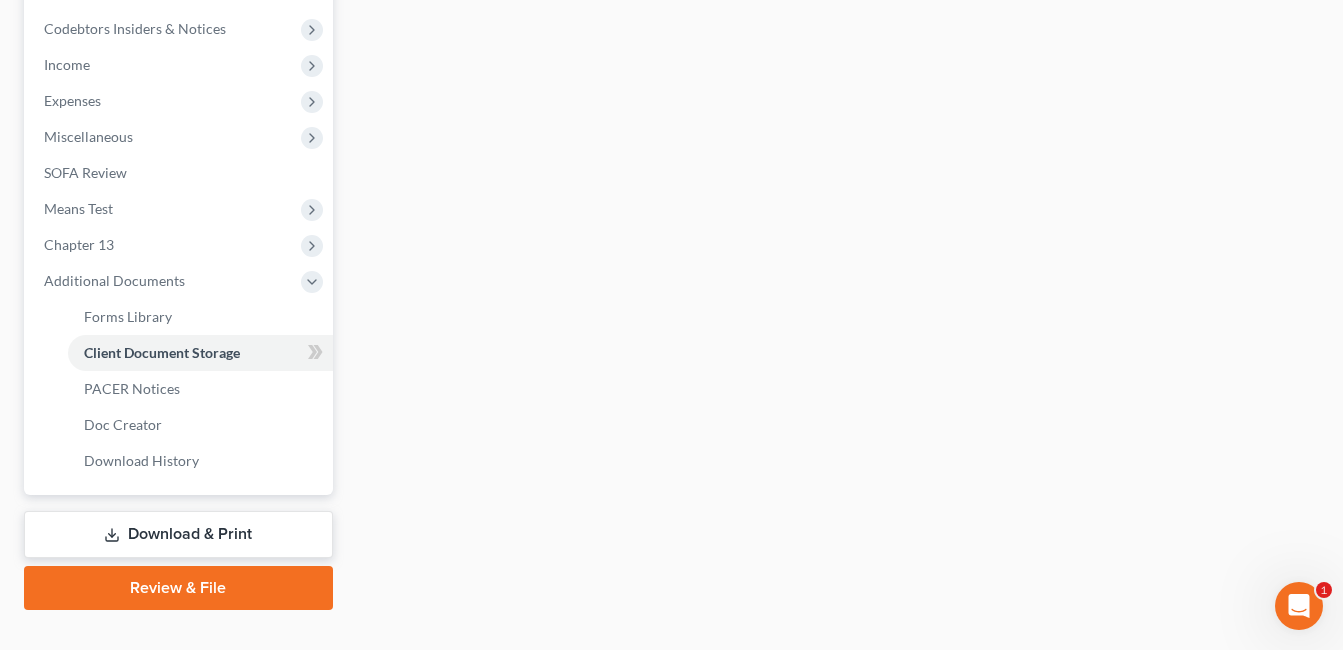 scroll, scrollTop: 527, scrollLeft: 0, axis: vertical 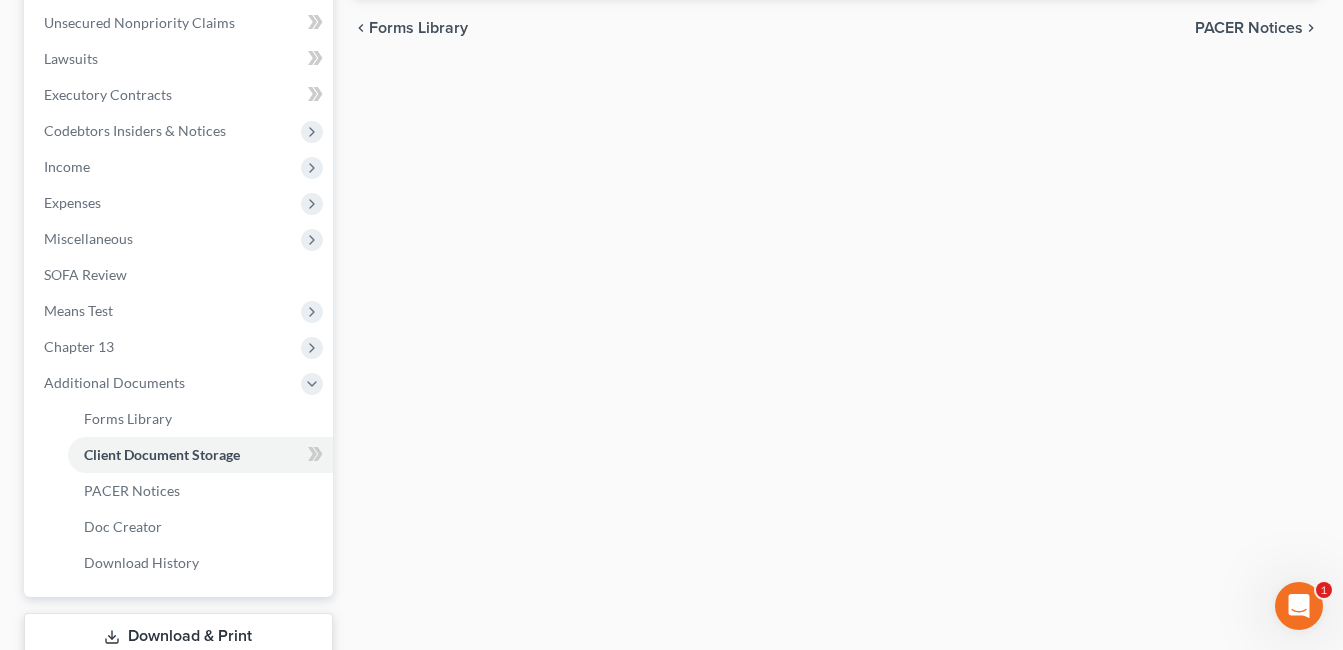 select on "7" 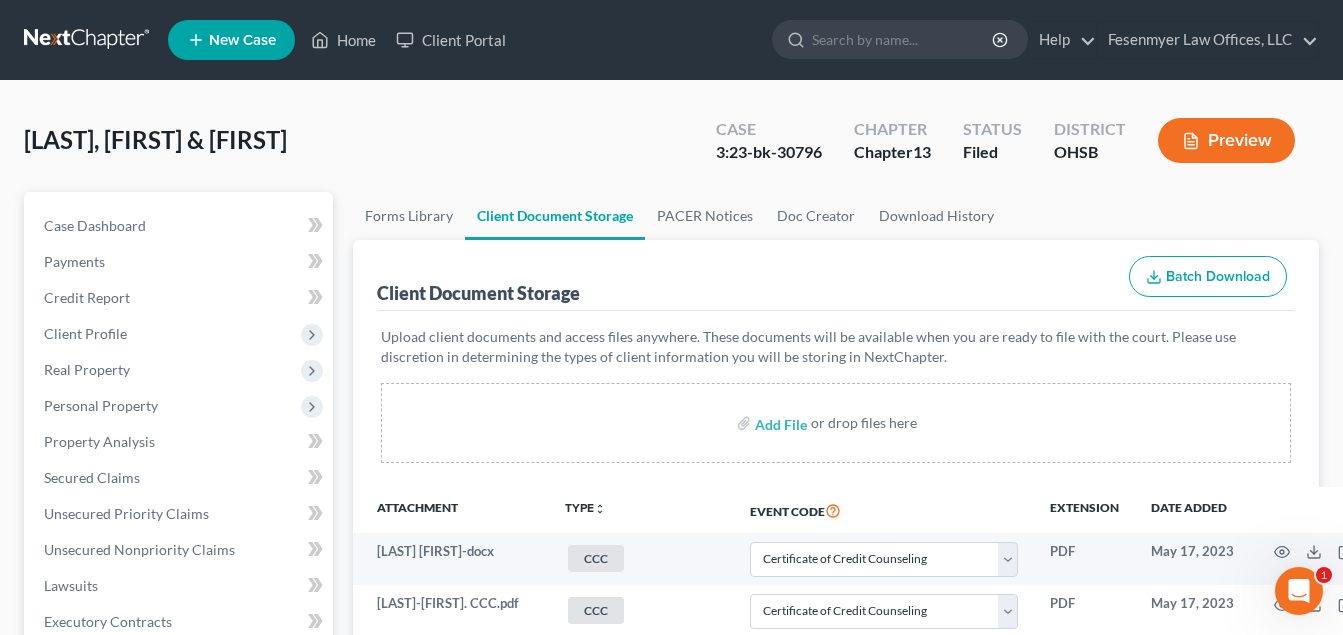 scroll, scrollTop: 400, scrollLeft: 0, axis: vertical 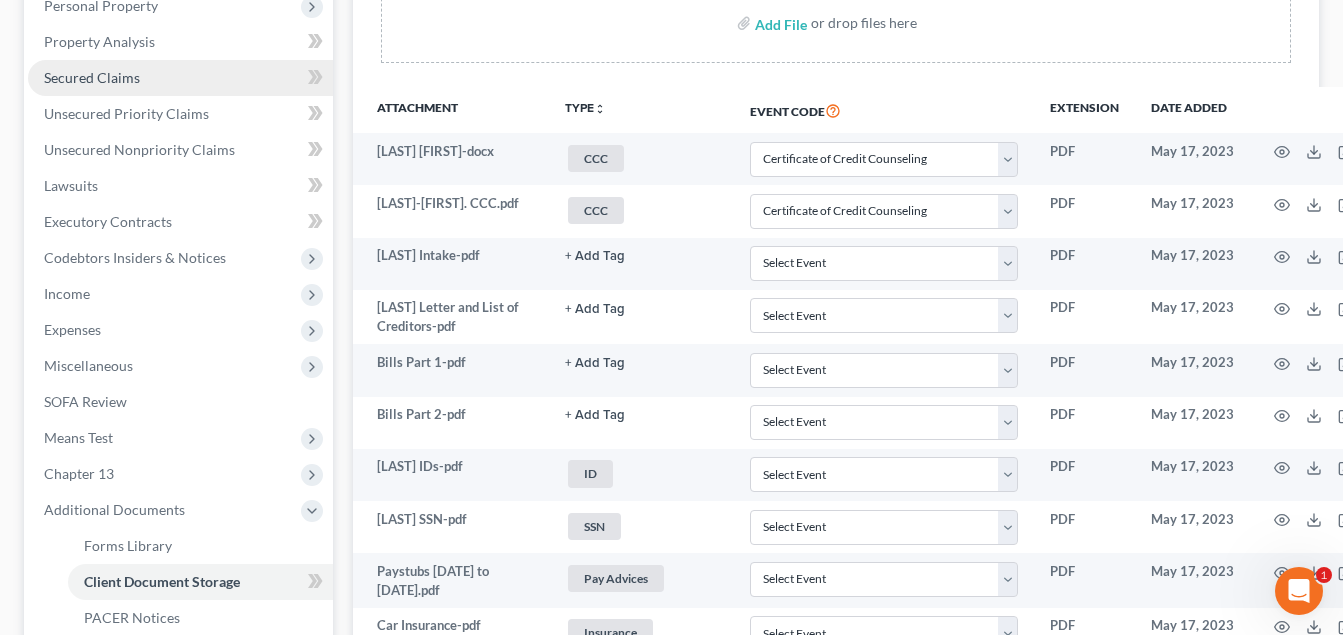 click on "Secured Claims" at bounding box center (180, 78) 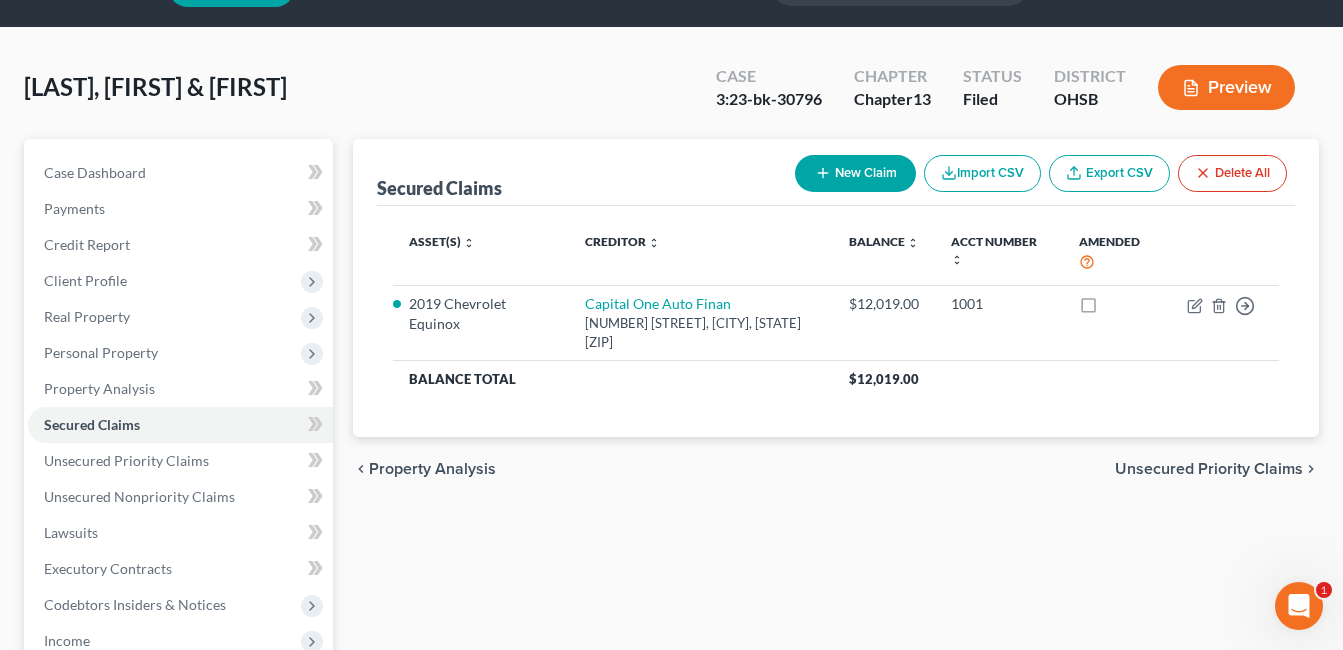 scroll, scrollTop: 100, scrollLeft: 0, axis: vertical 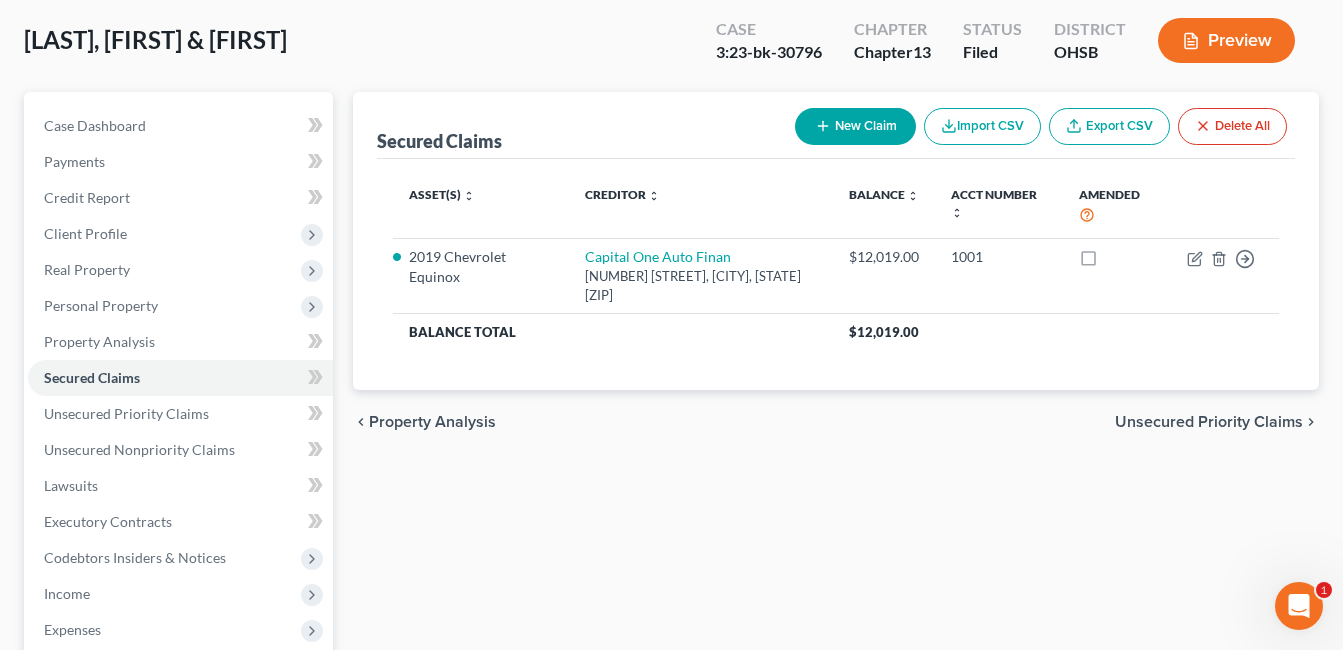 click on "2019 Chevrolet Equinox Capital One Auto Finan [NUMBER] [STREET], [CITY], [STATE] [ZIP] $[NUMBER] [NUMBER] Move to E Move to F Move to G Move to Notice Only Balance Total $[NUMBER]
Previous
1
Next
chevron_left
Property Analysis
Unsecured Priority Claims
chevron_right" at bounding box center [836, 525] 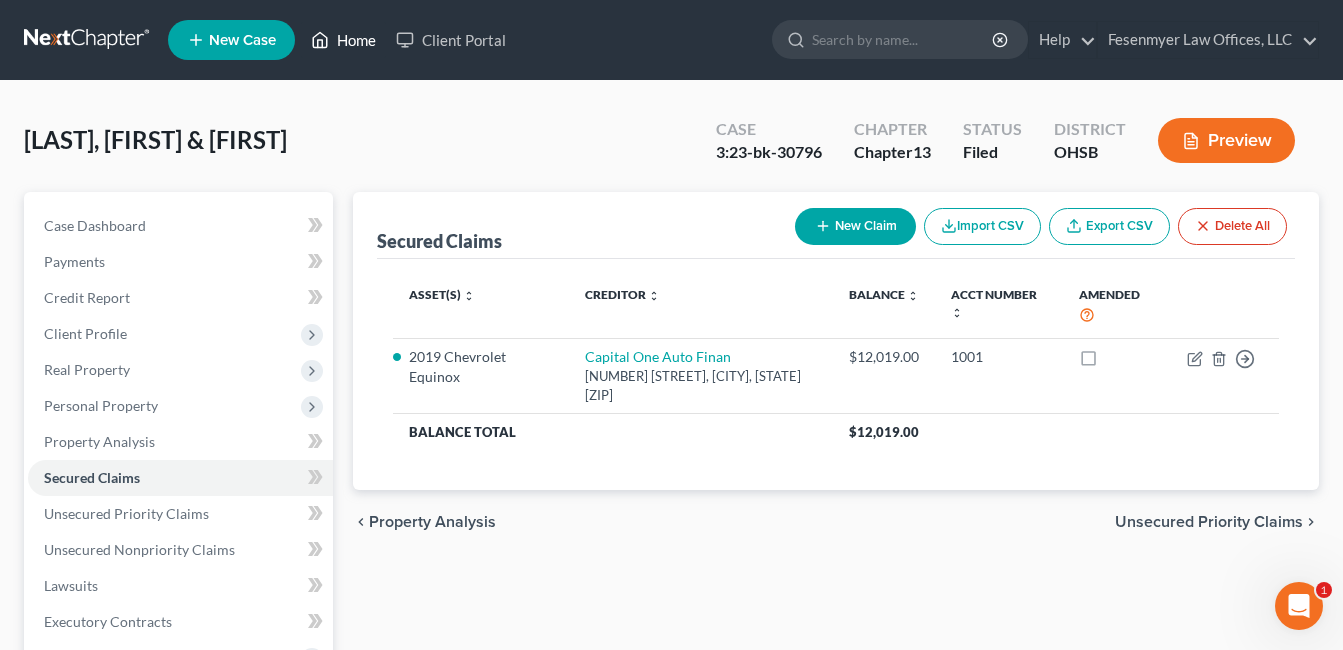 click on "Home" at bounding box center (343, 40) 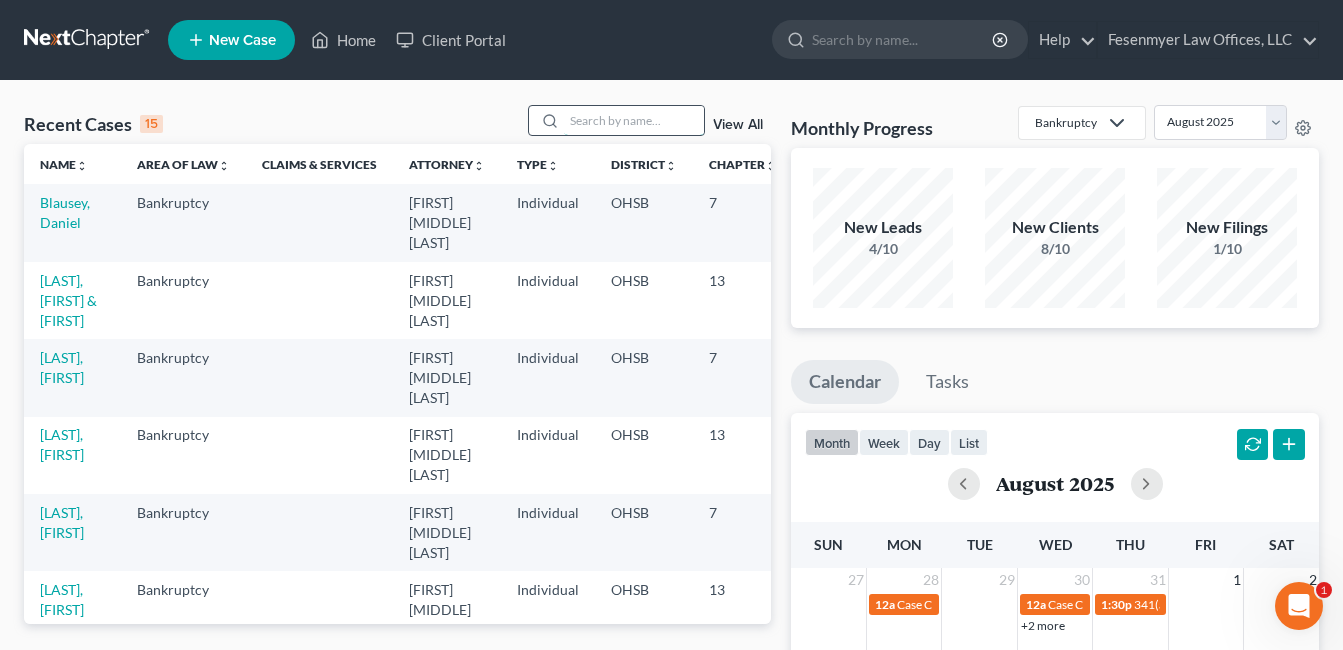 click at bounding box center [634, 120] 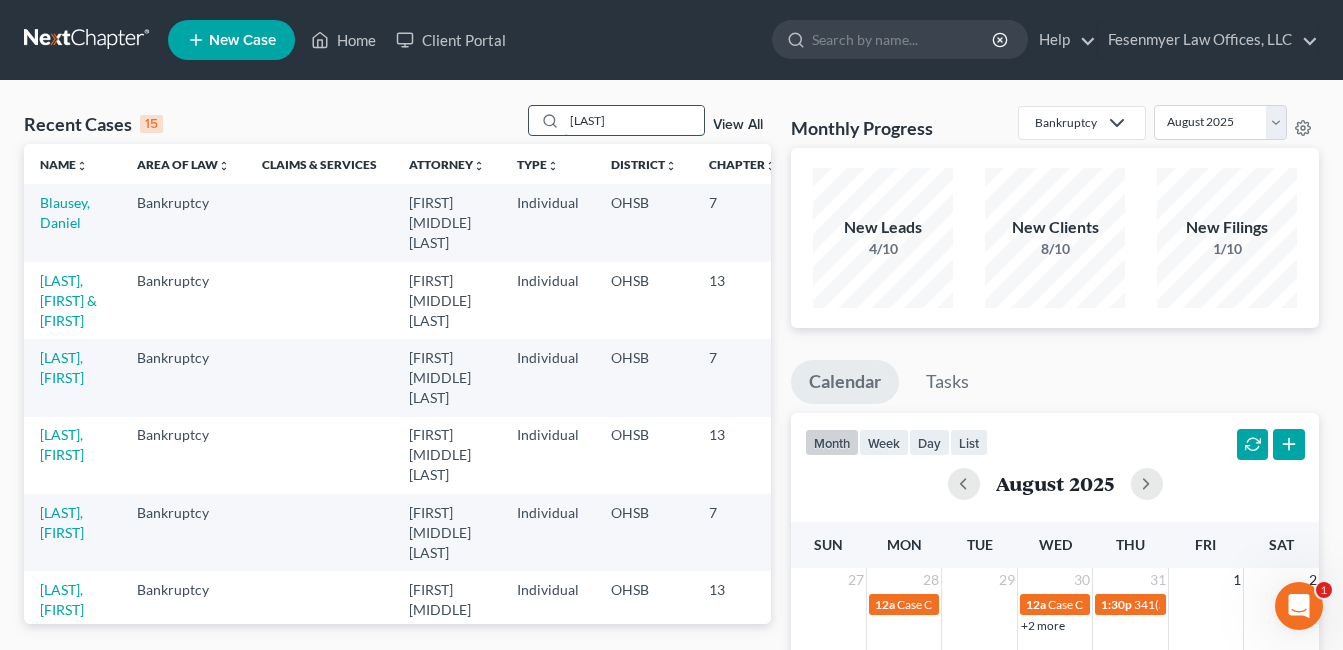 type on "[LAST]" 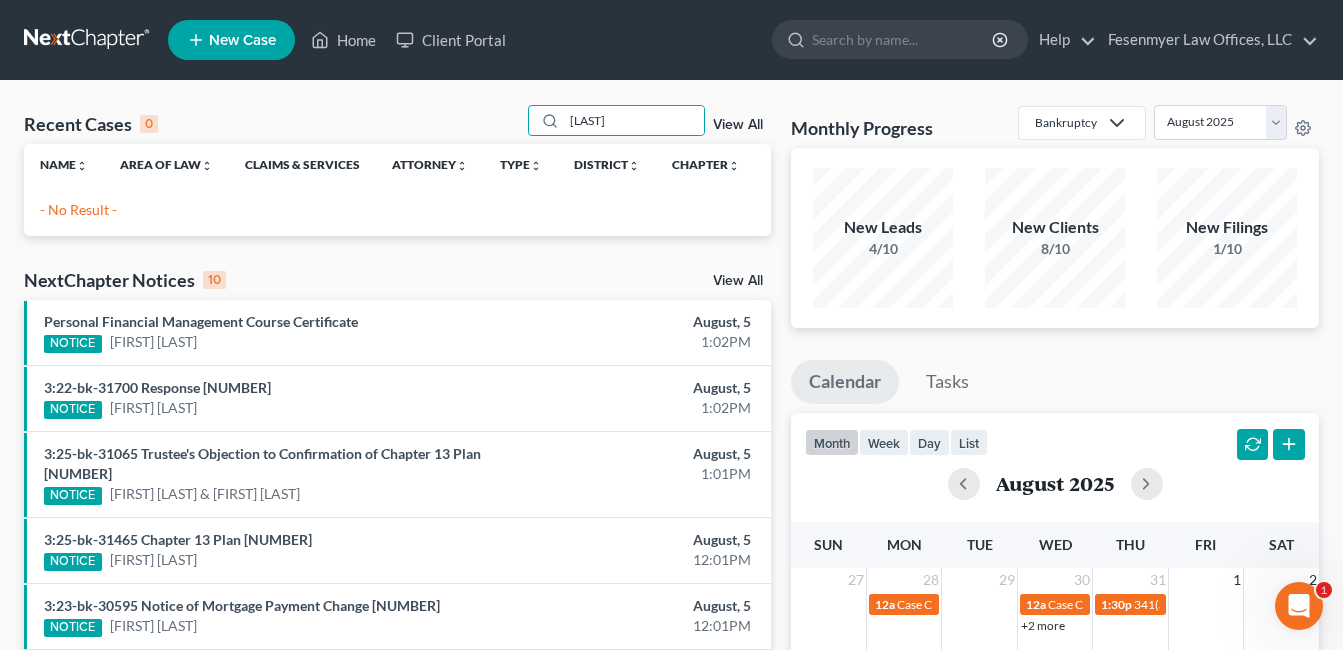 click on "View All" at bounding box center (738, 125) 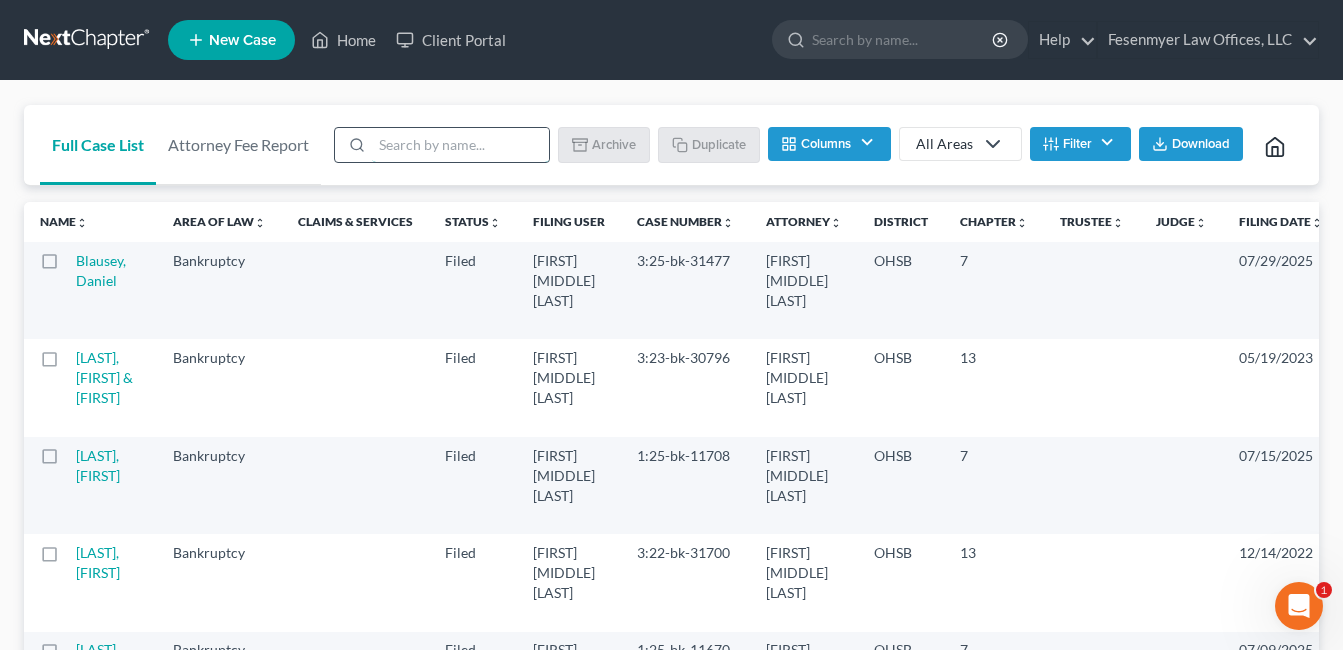 click at bounding box center [460, 145] 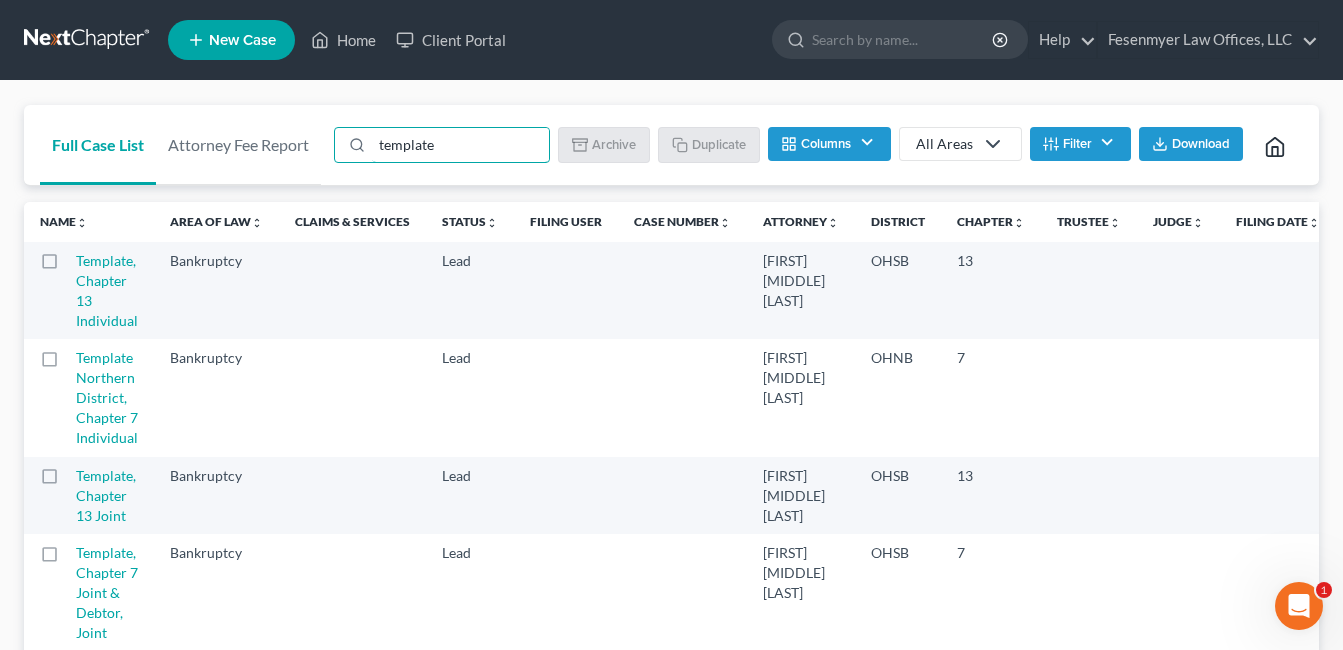scroll, scrollTop: 384, scrollLeft: 0, axis: vertical 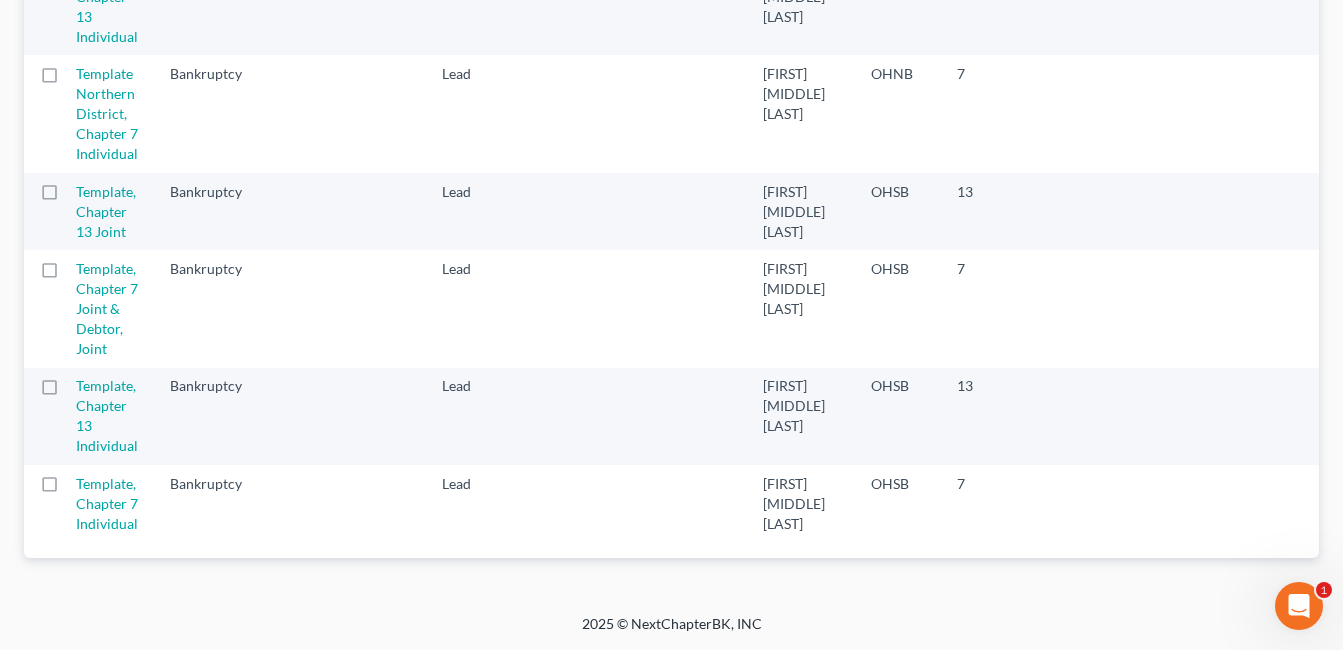 click at bounding box center (68, 489) 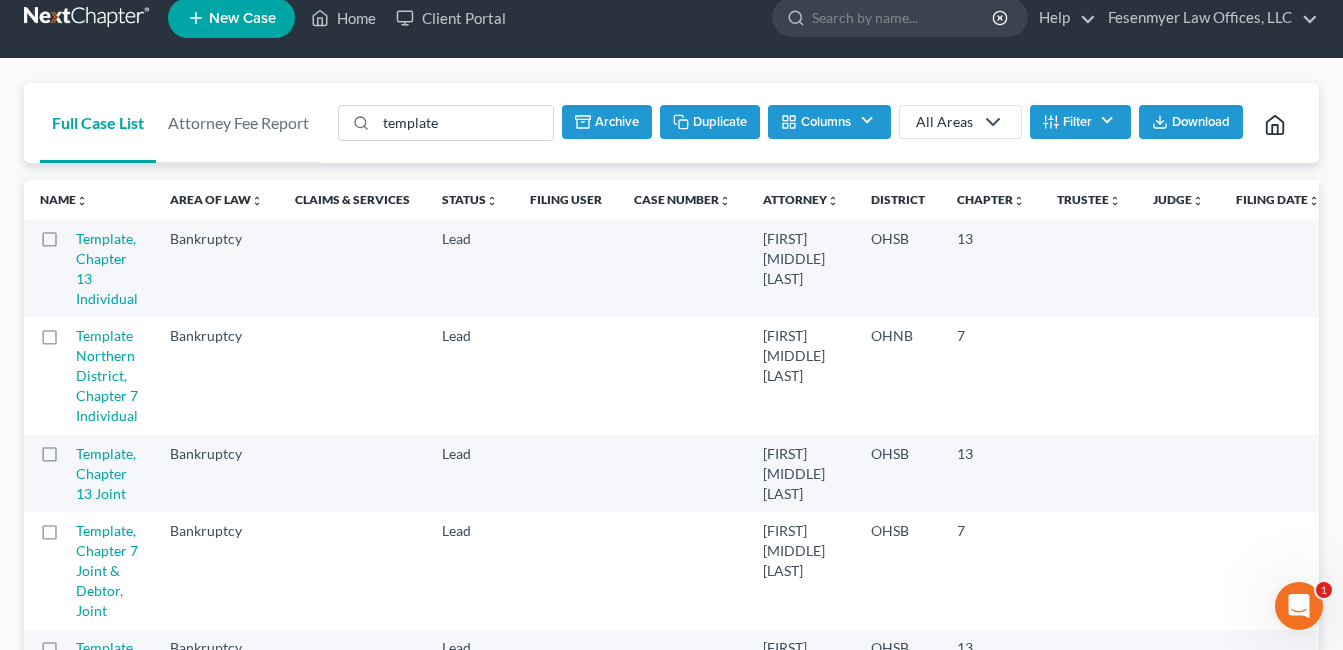 scroll, scrollTop: 0, scrollLeft: 0, axis: both 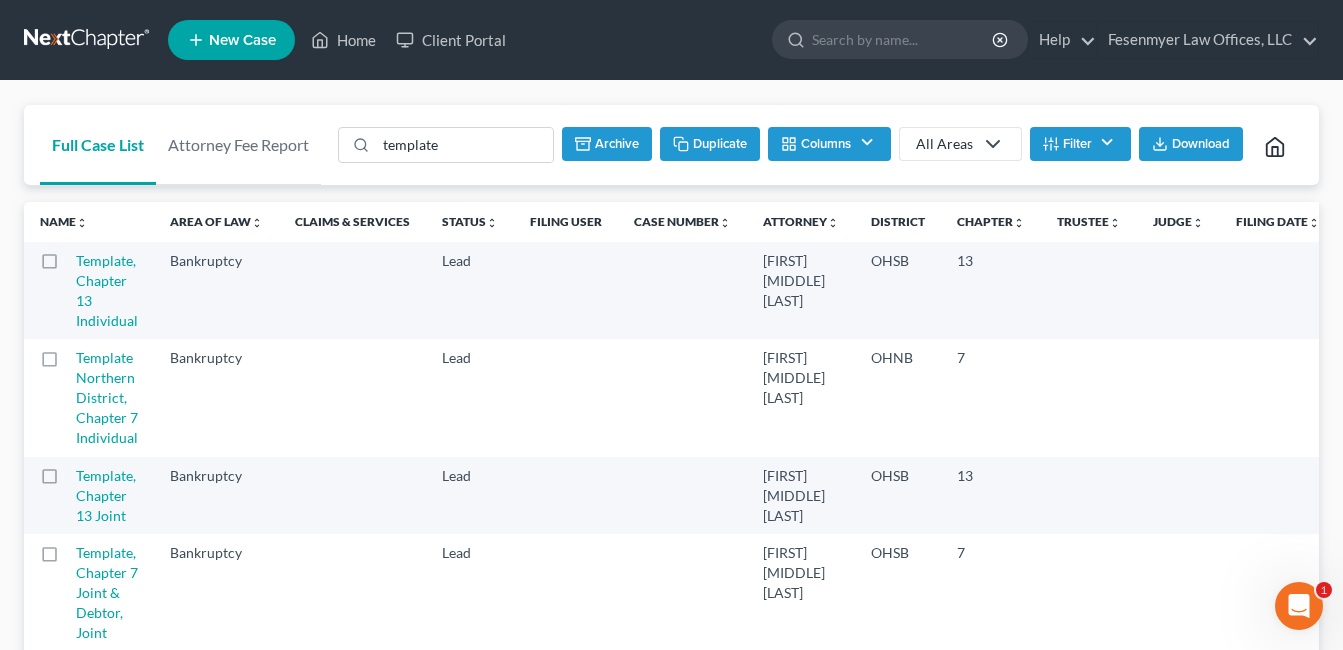 click on "Duplicate" at bounding box center [710, 144] 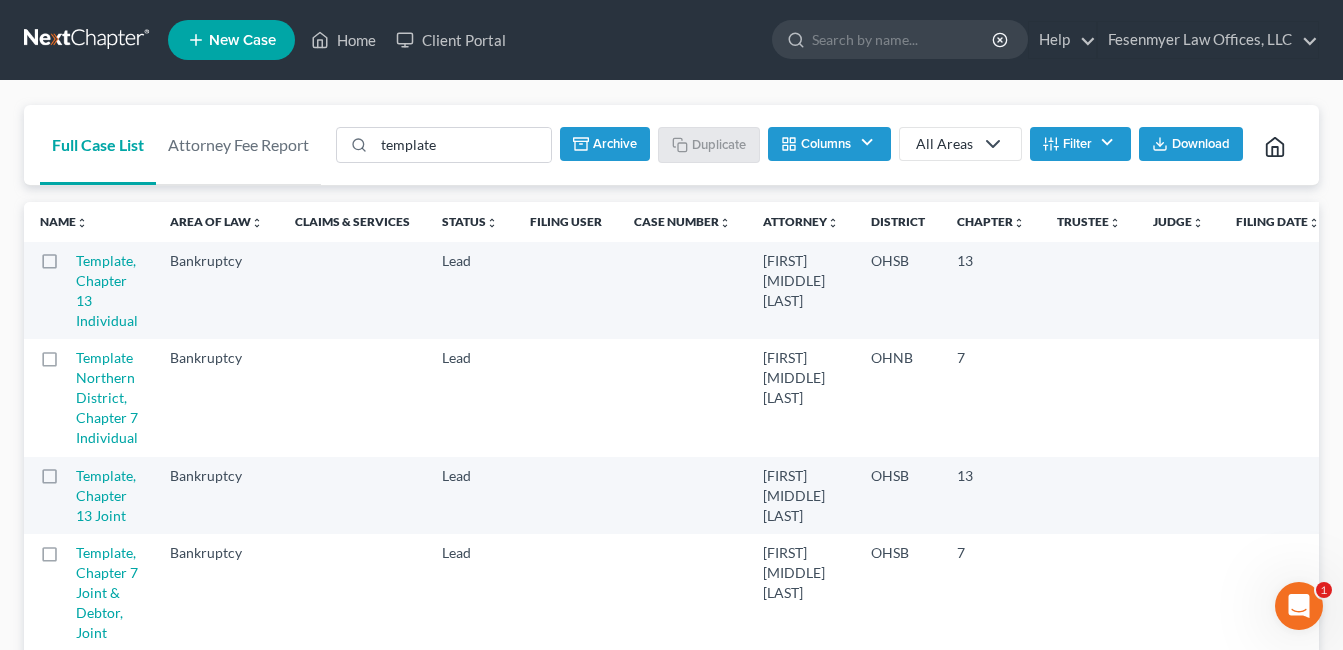 checkbox on "false" 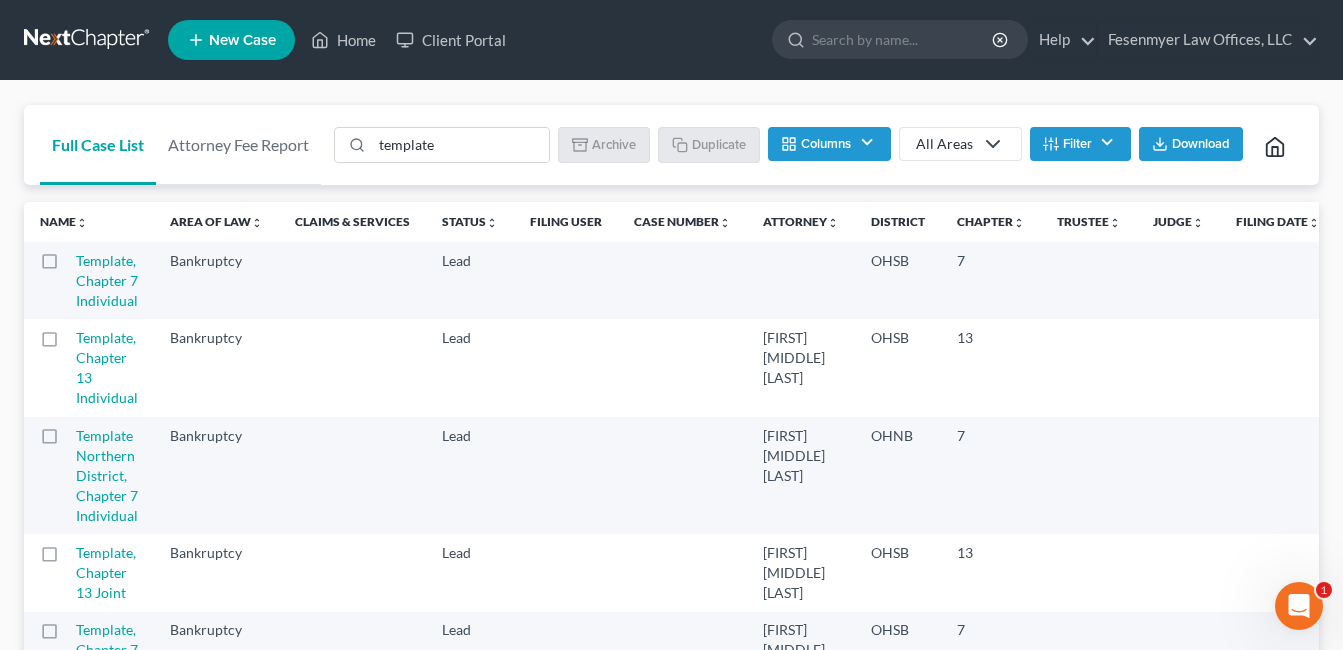 click on "Template, Chapter 7 Individual" at bounding box center [115, 280] 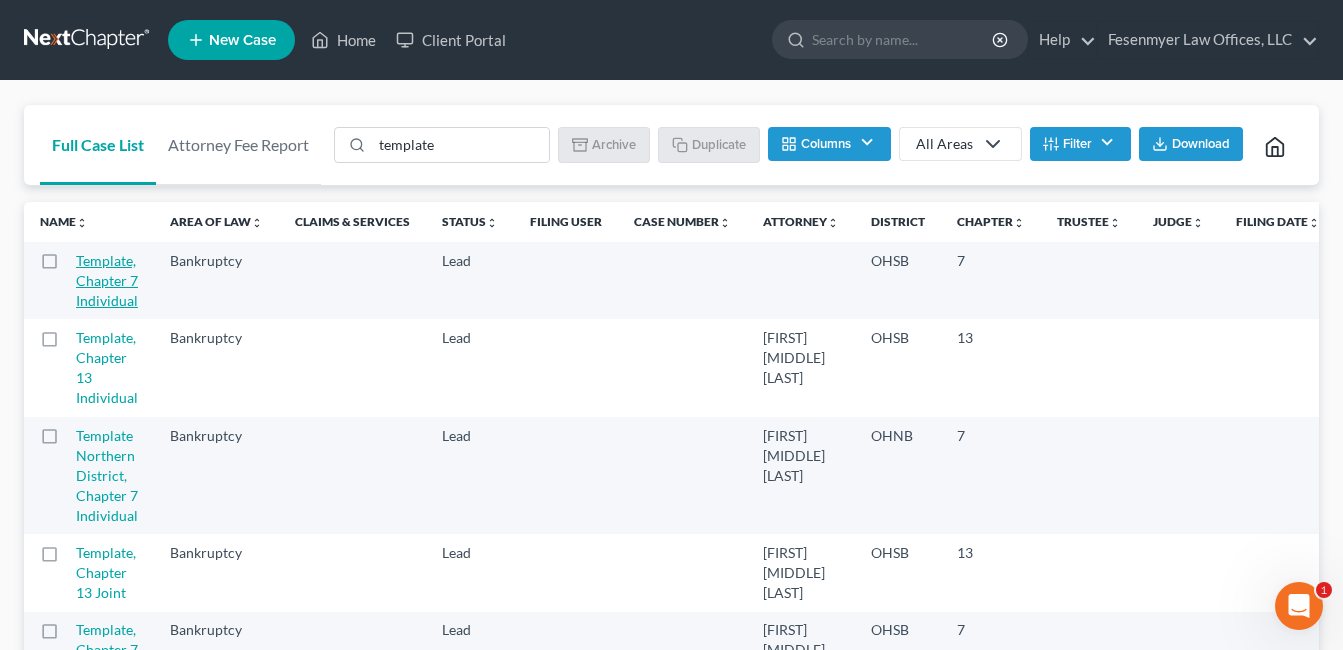 click on "Template, Chapter 7 Individual" at bounding box center [107, 280] 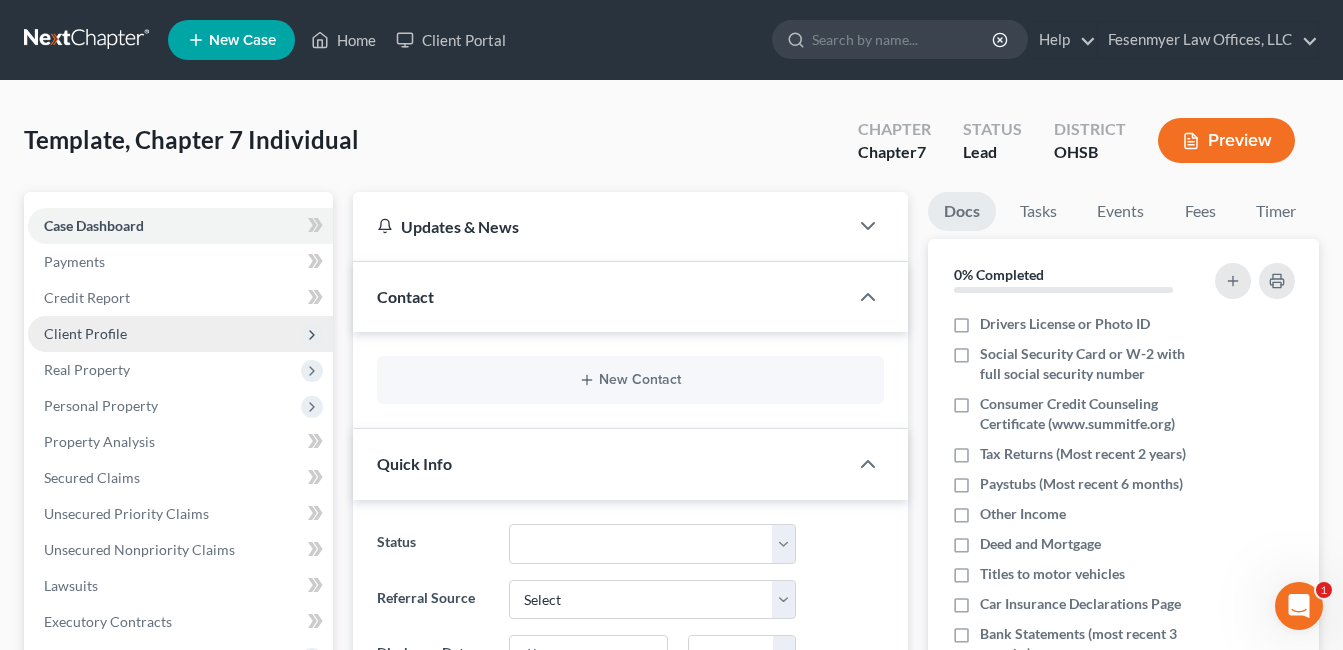 click on "Client Profile" at bounding box center [180, 334] 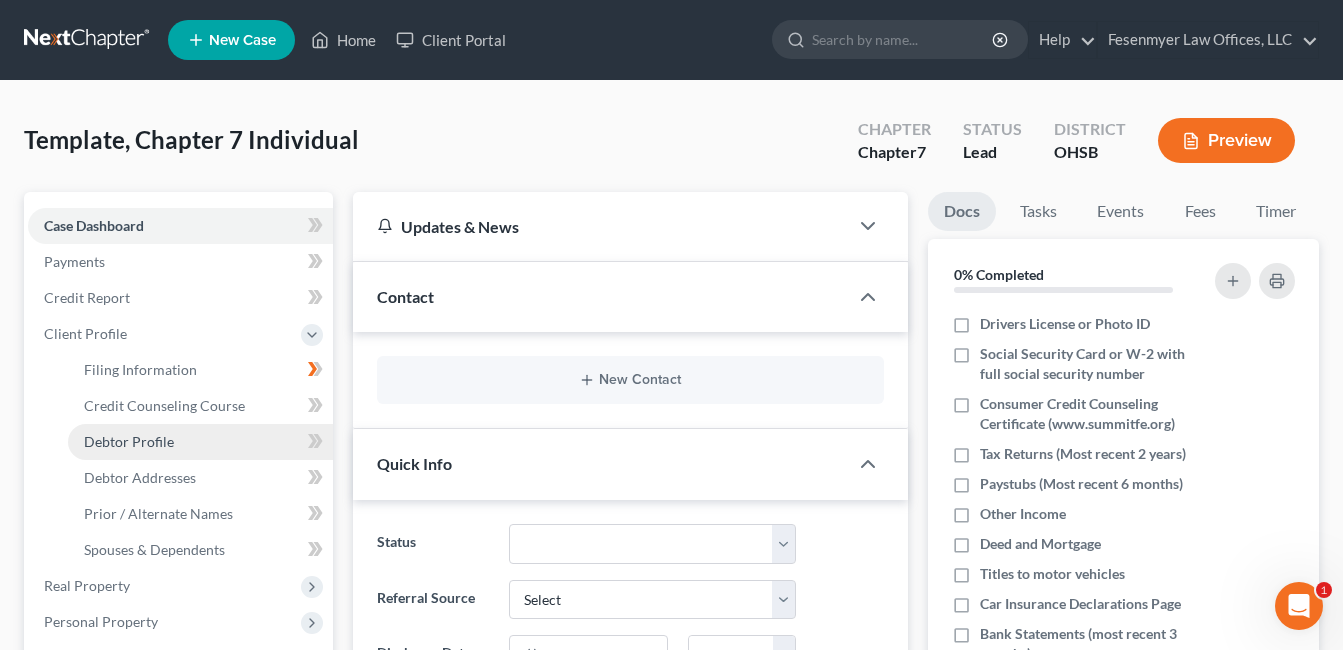 click on "Debtor Profile" at bounding box center (200, 442) 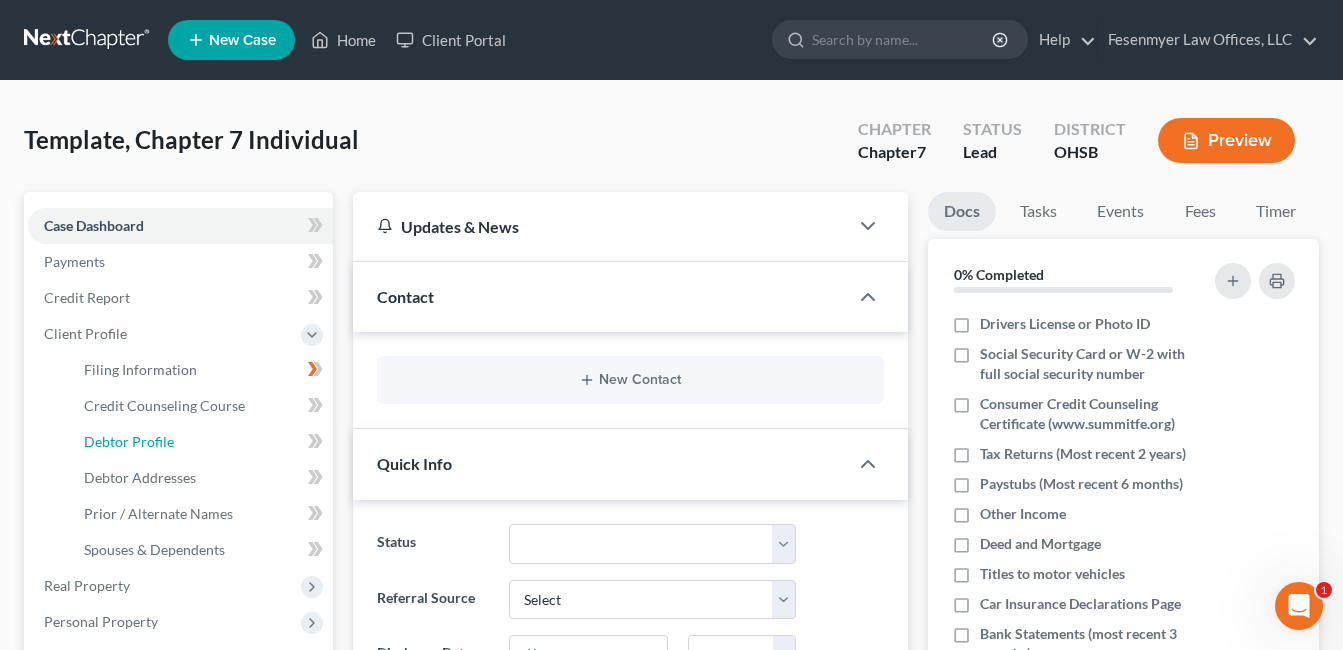 select on "1" 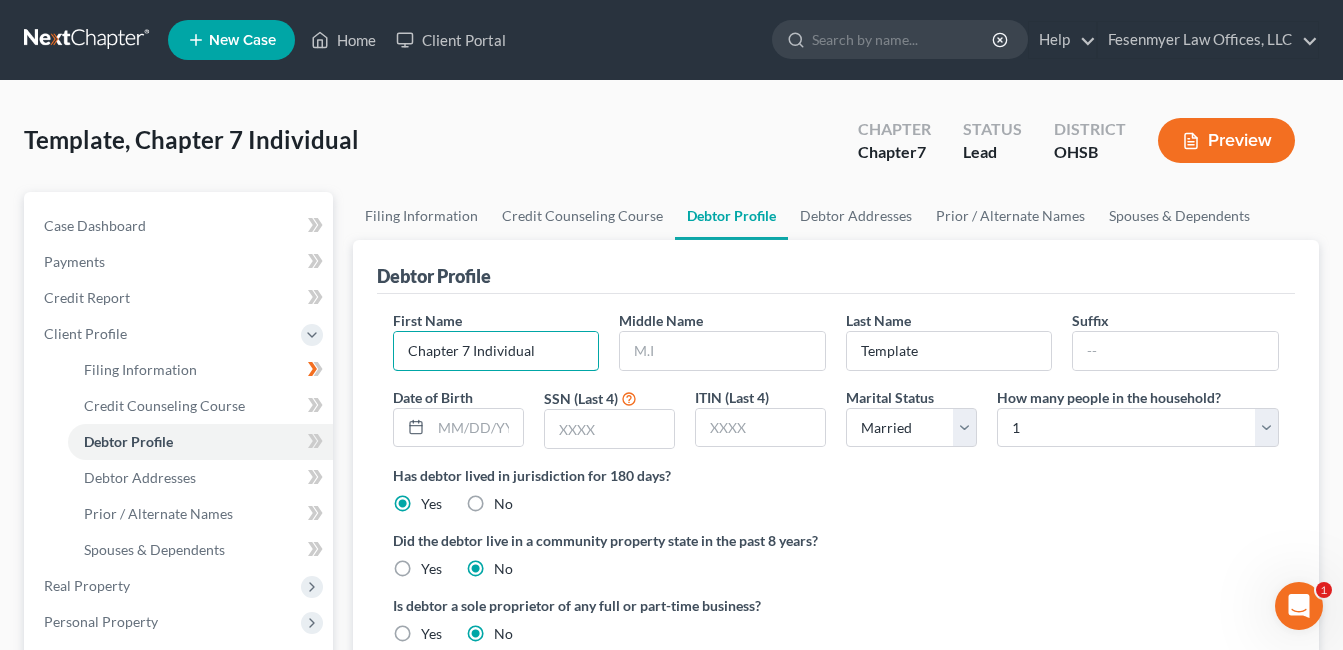 drag, startPoint x: 537, startPoint y: 347, endPoint x: 350, endPoint y: 364, distance: 187.77113 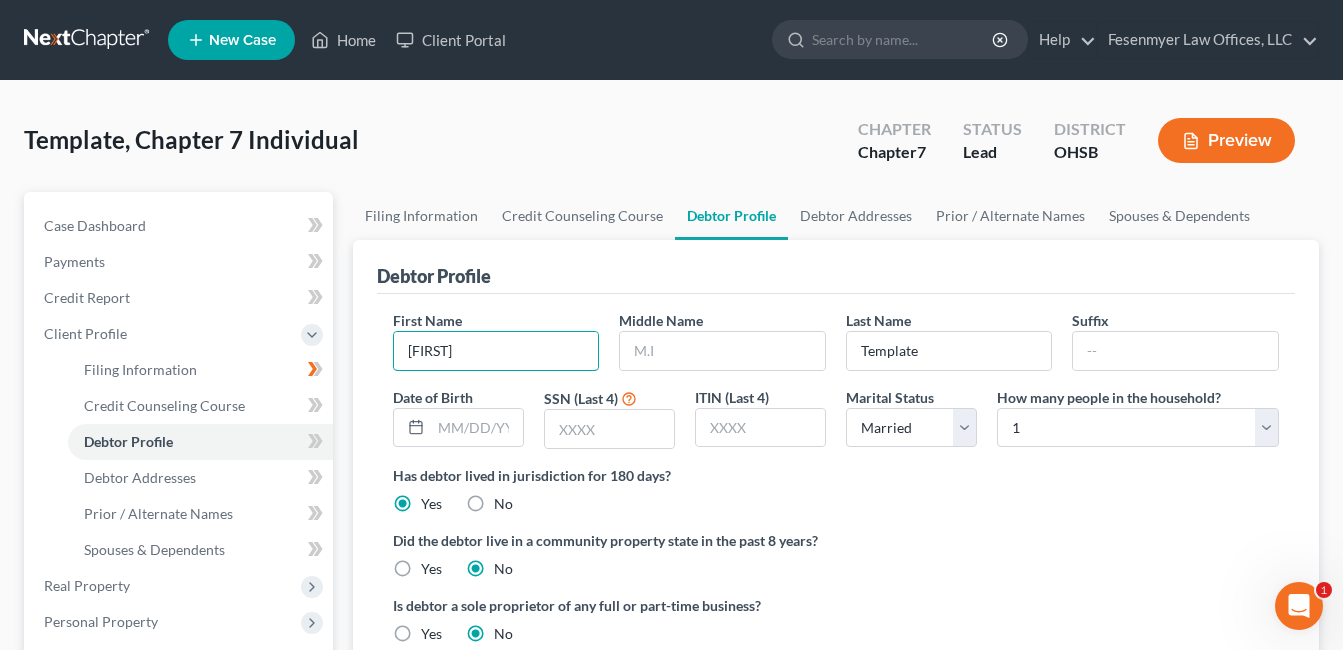 type on "[FIRST]" 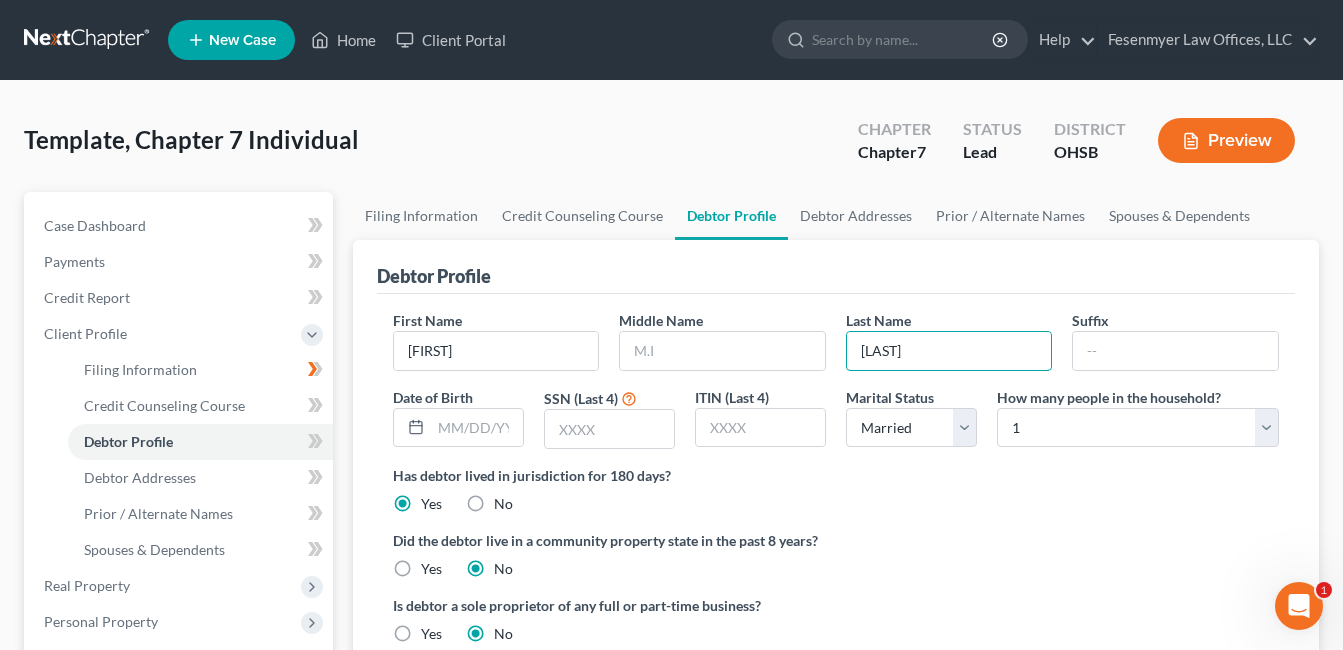 type on "[LAST]" 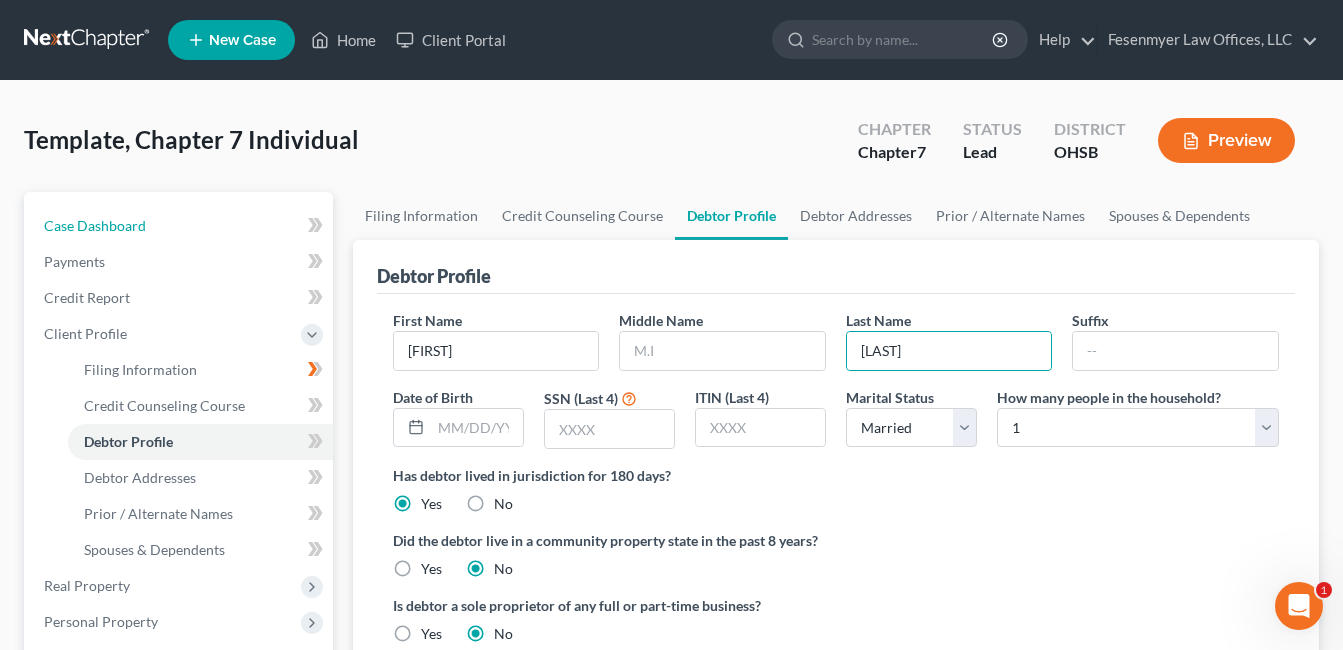 click on "Case Dashboard" at bounding box center (95, 225) 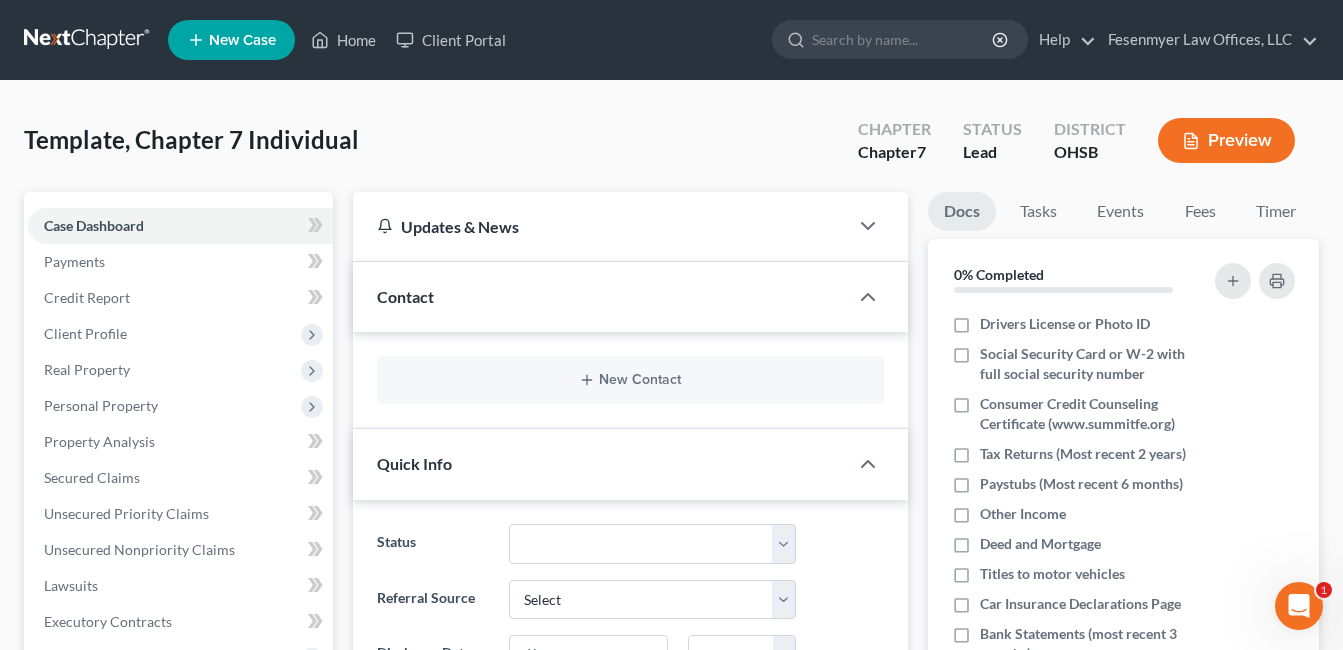 click on "New Contact" at bounding box center (630, 380) 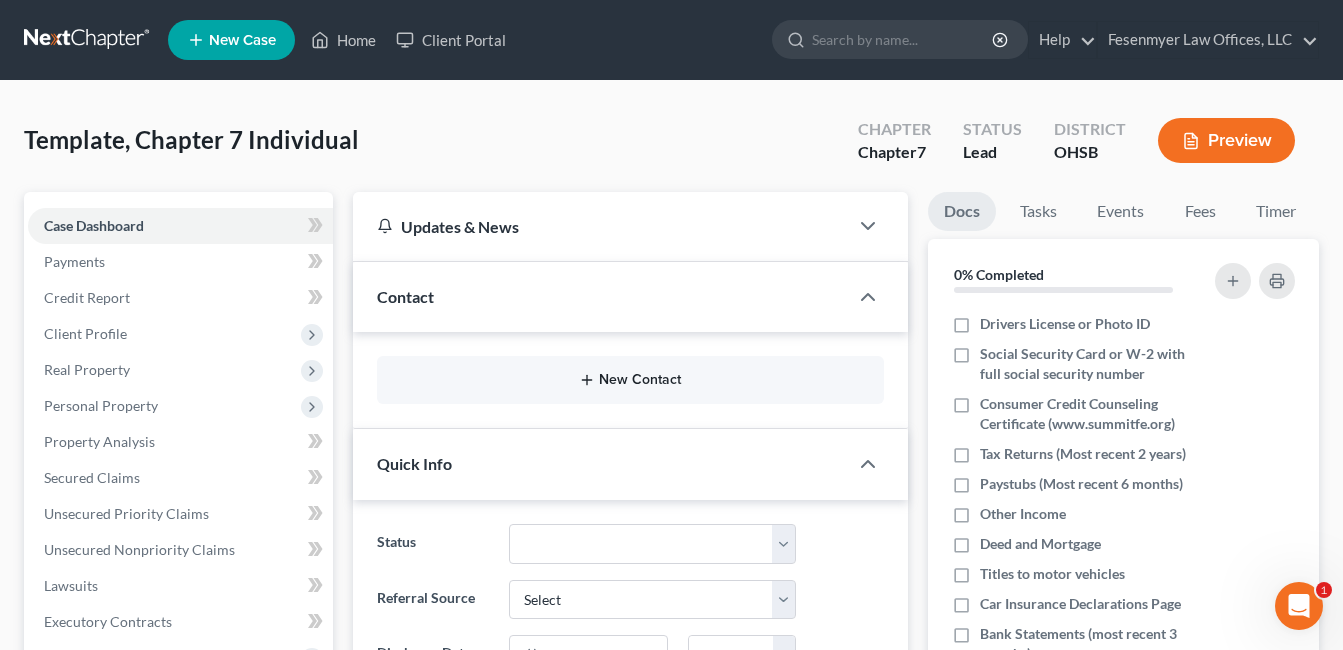 click on "New Contact" at bounding box center (630, 380) 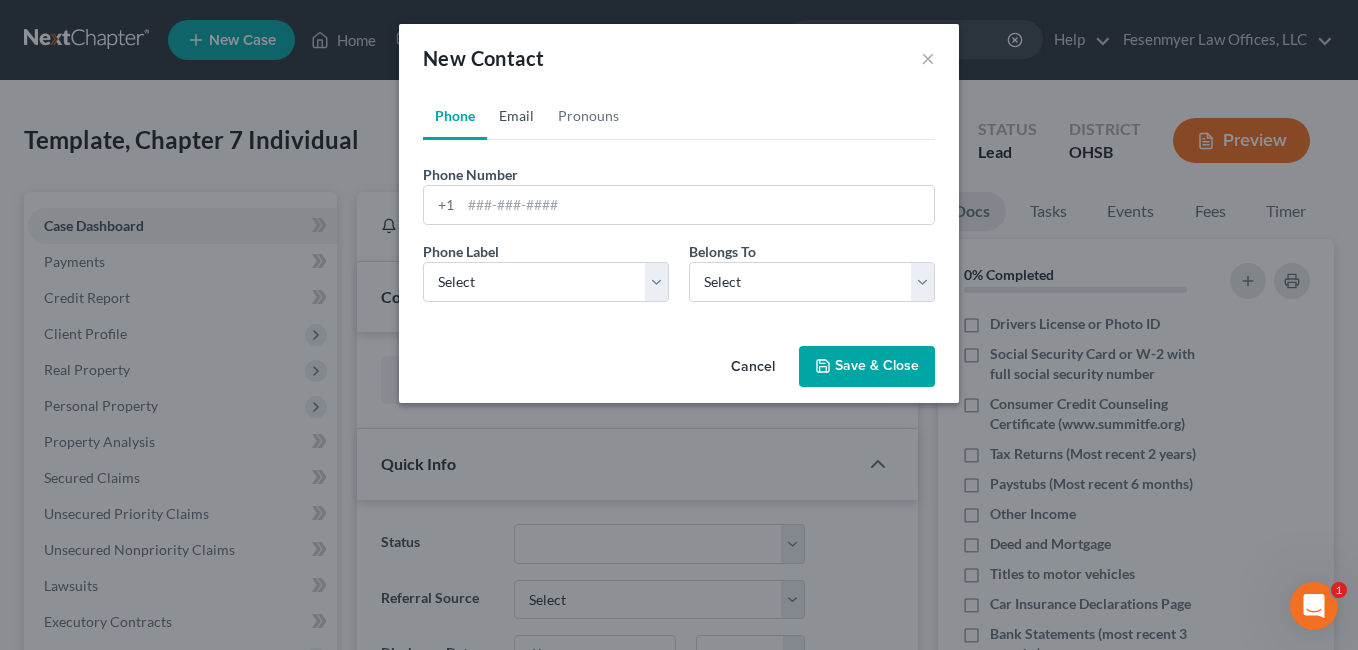 click on "Email" at bounding box center (516, 116) 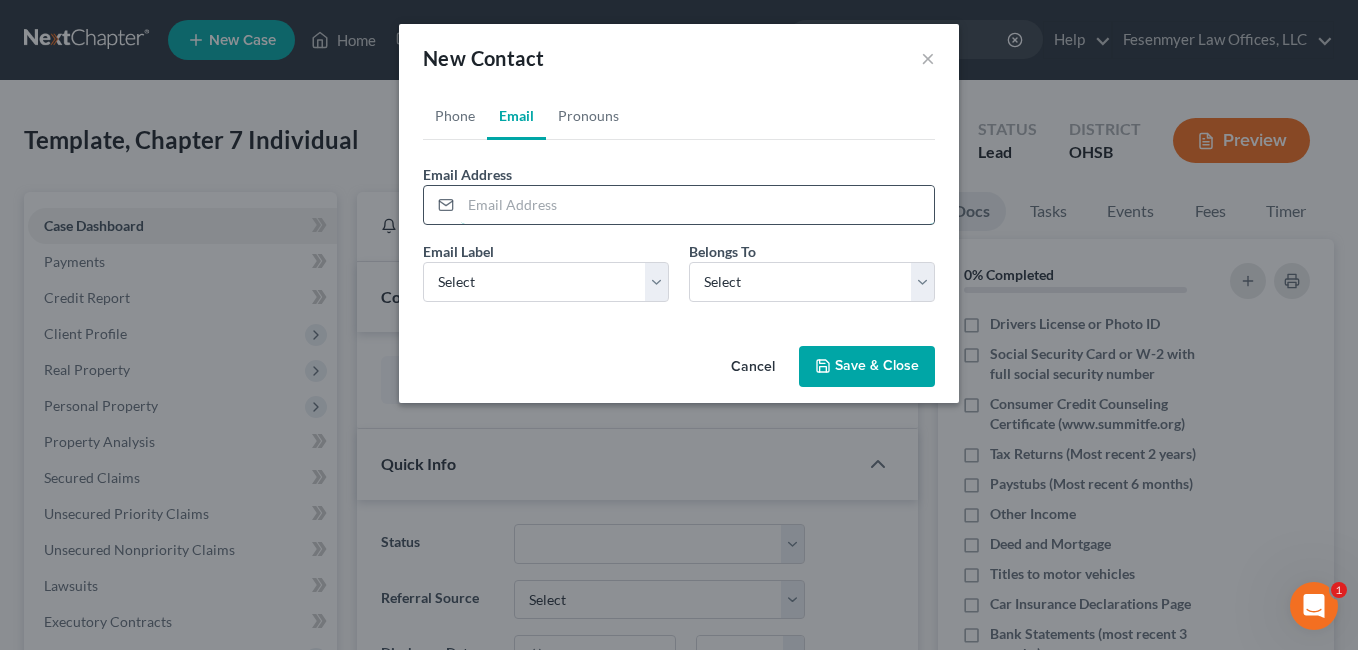 paste on "[EMAIL]" 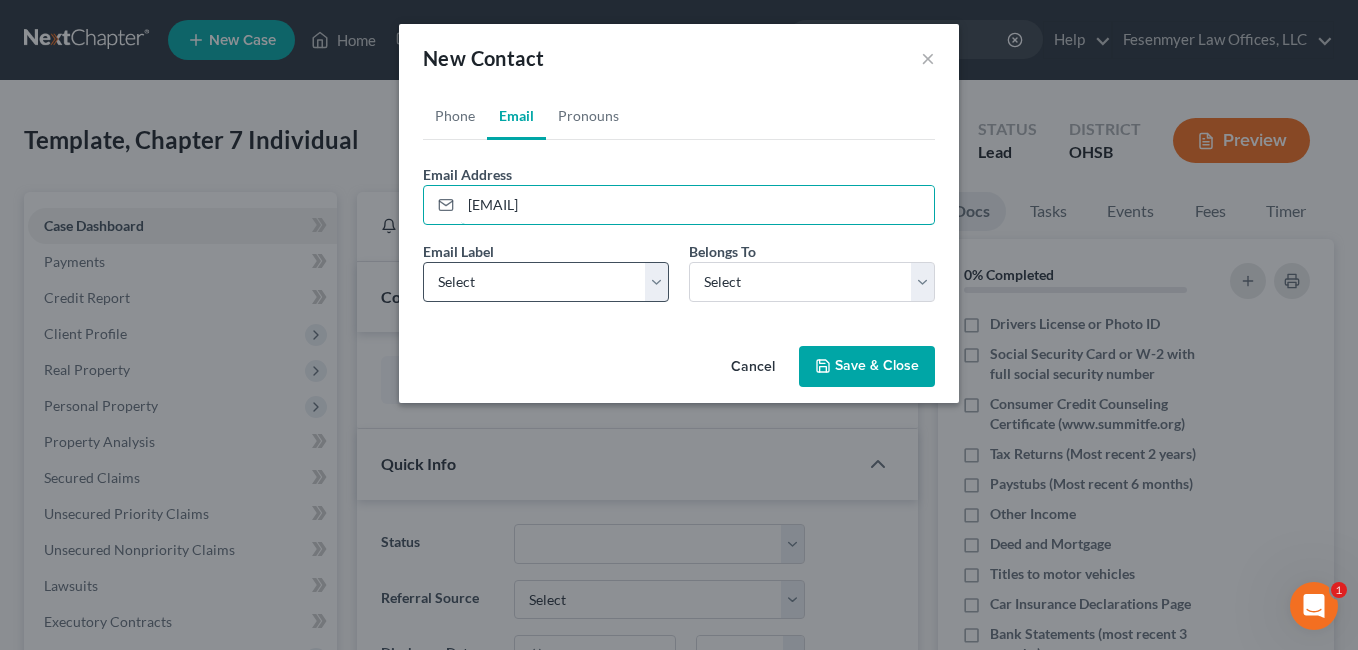 type on "[EMAIL]" 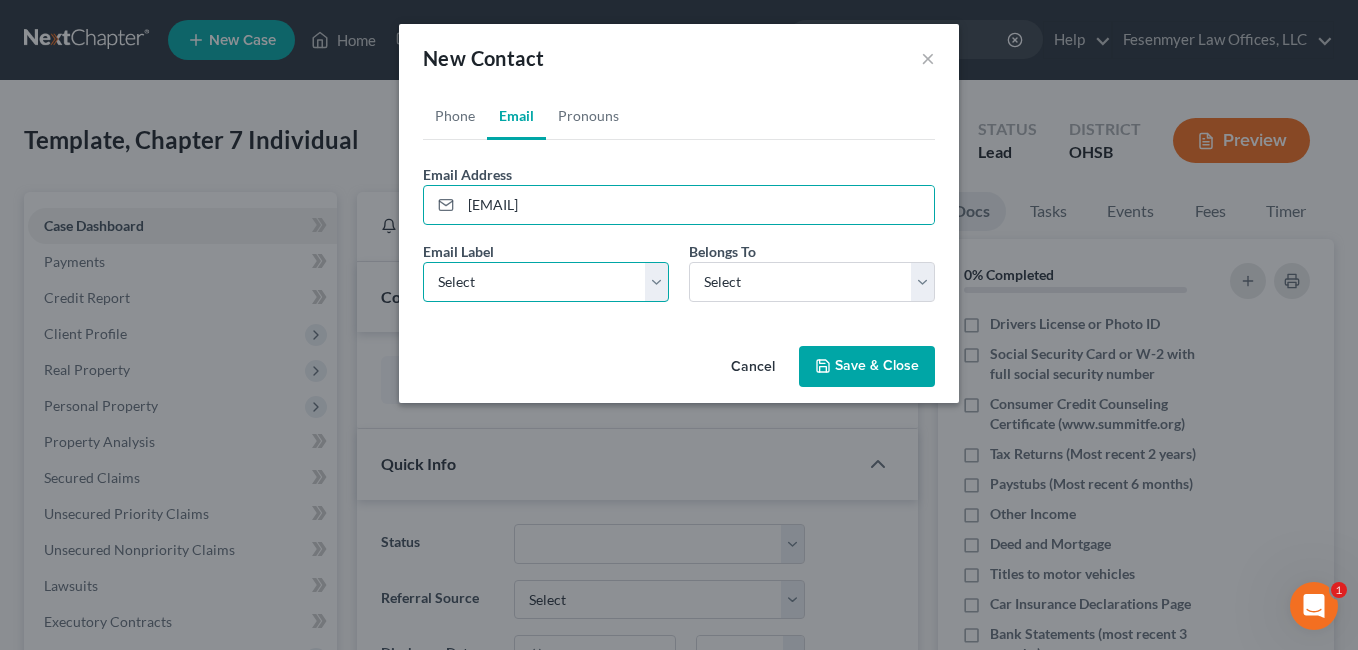 click on "Select Home Work Other" at bounding box center (546, 282) 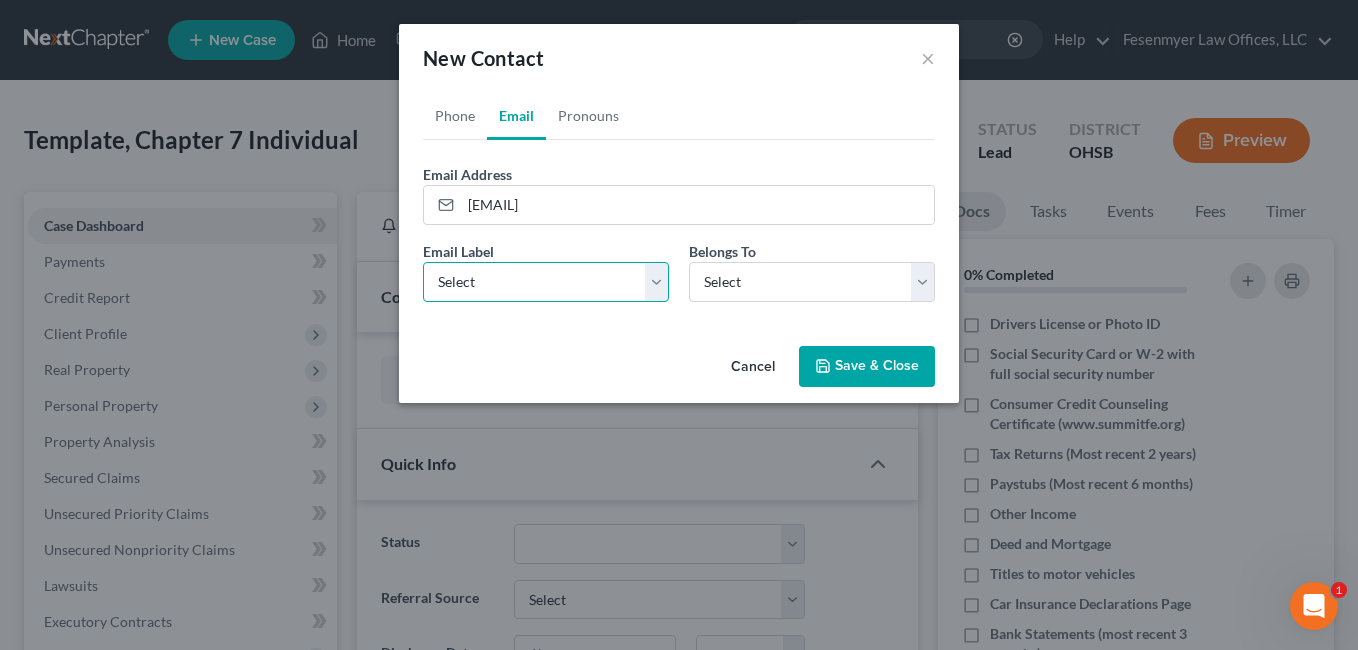 select on "0" 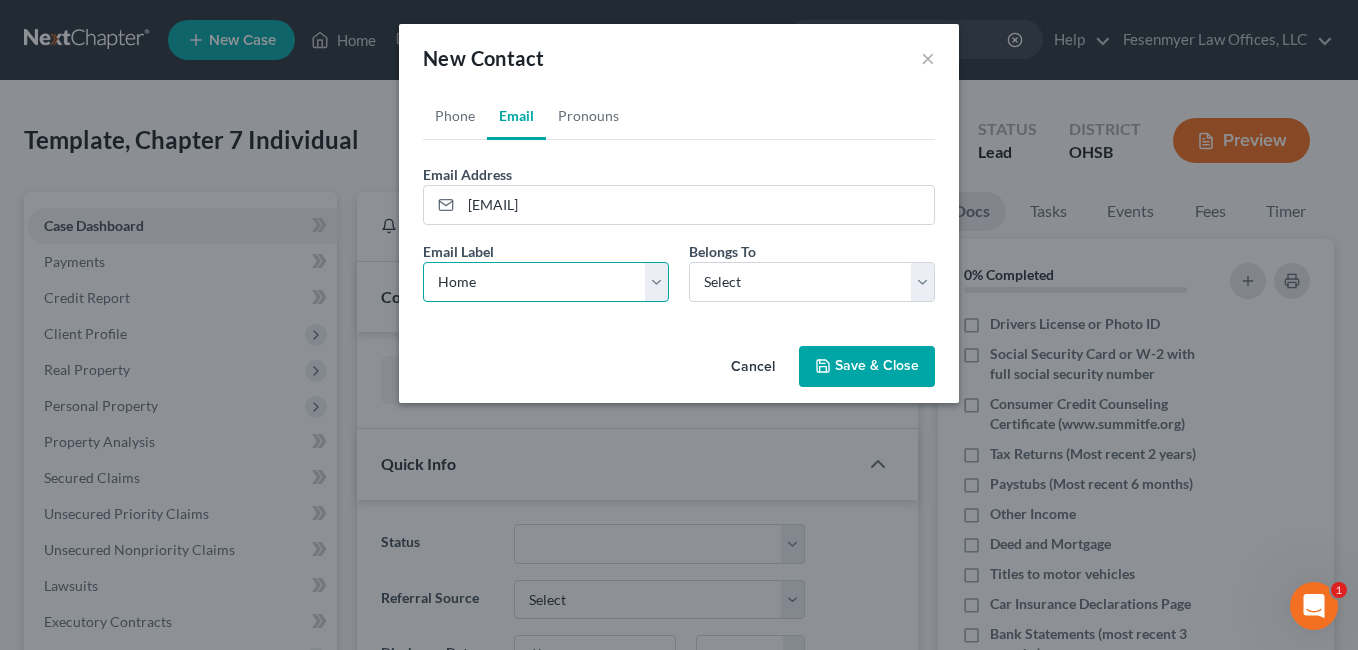 click on "Select Home Work Other" at bounding box center (546, 282) 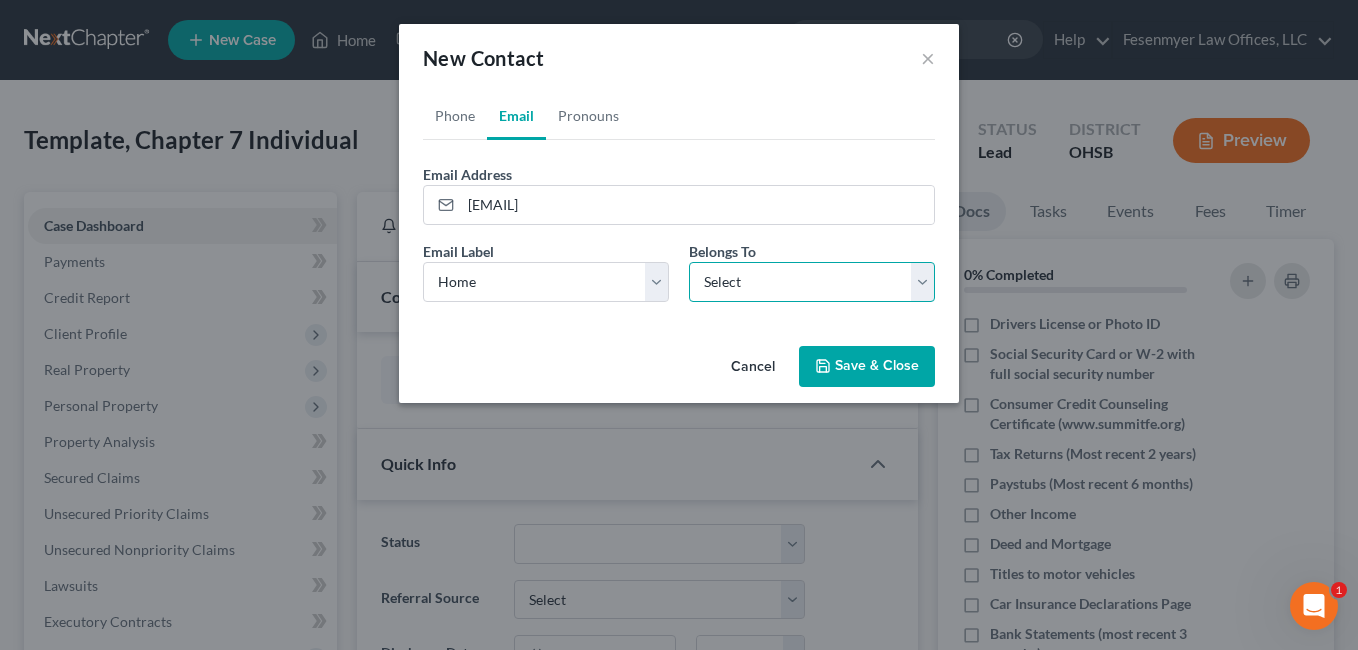 click on "Select Client Other" at bounding box center (812, 282) 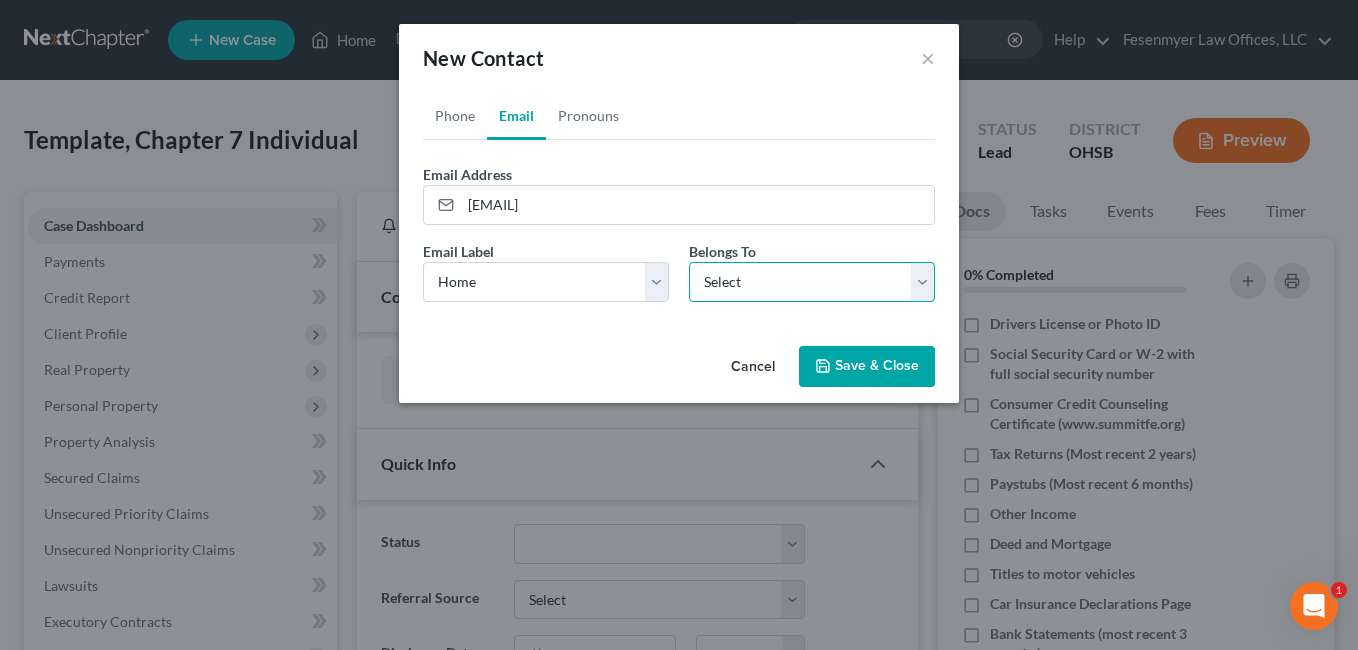 select on "0" 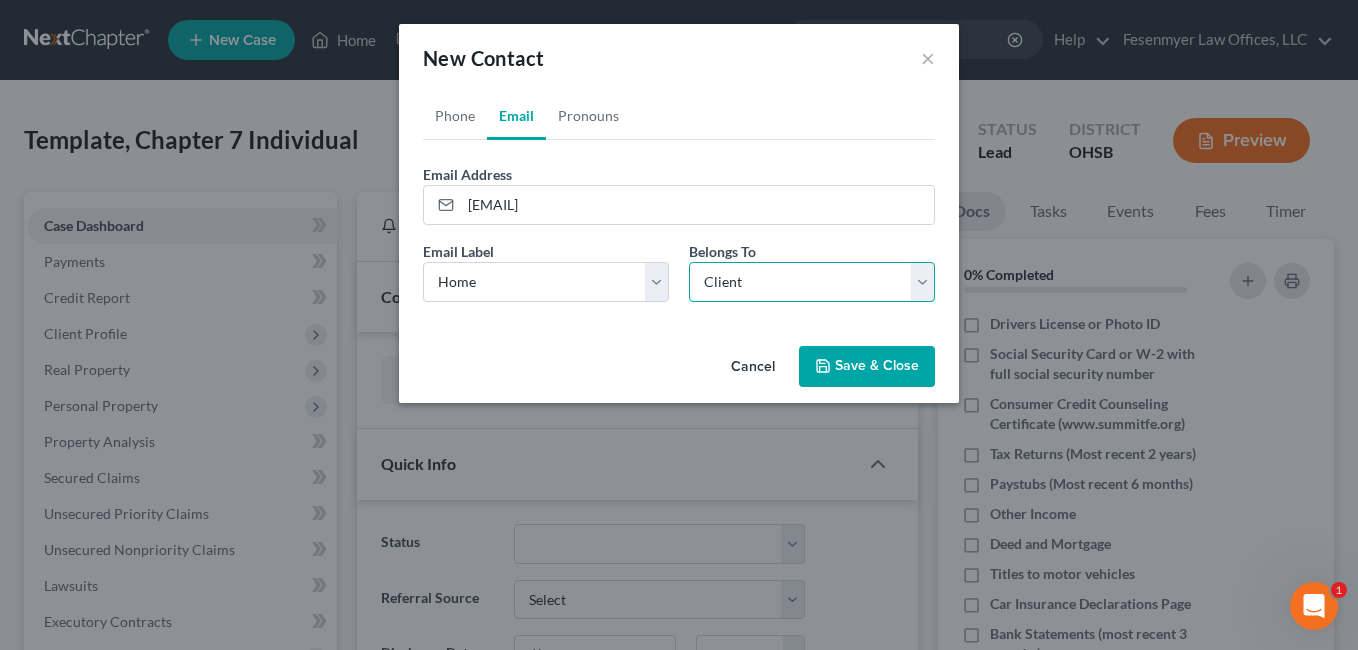 click on "Select Client Other" at bounding box center [812, 282] 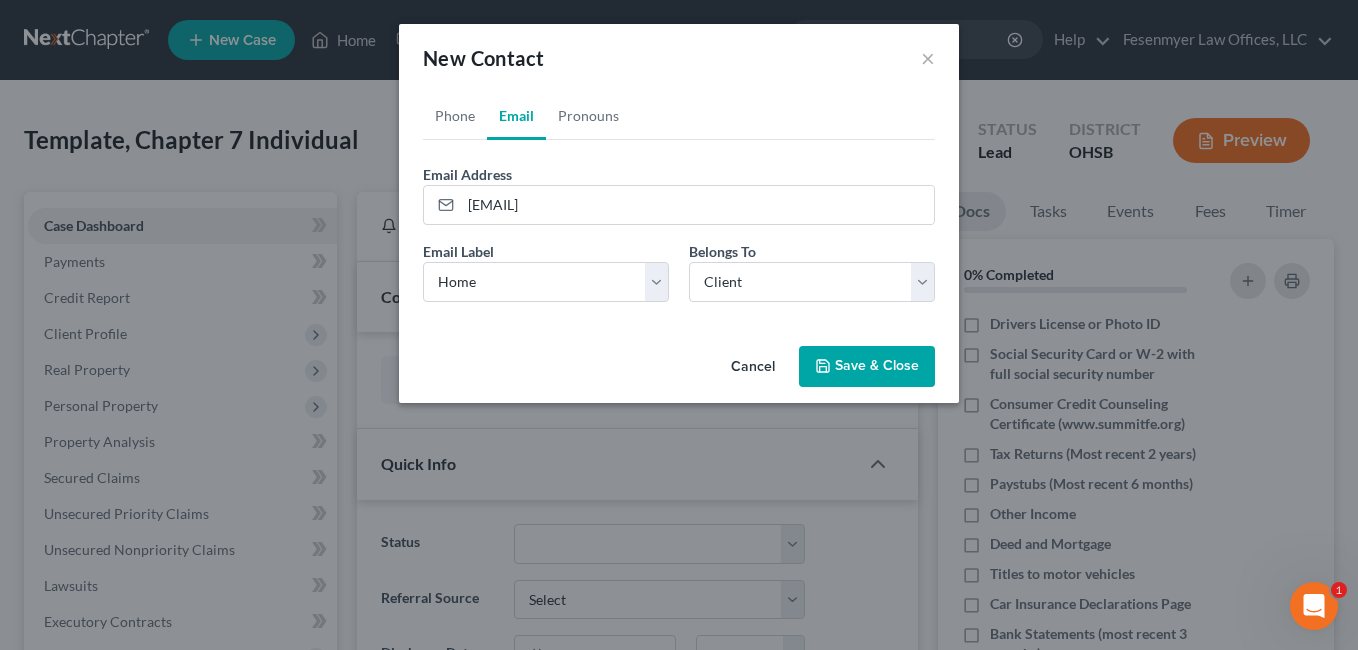 click on "Save & Close" at bounding box center (867, 367) 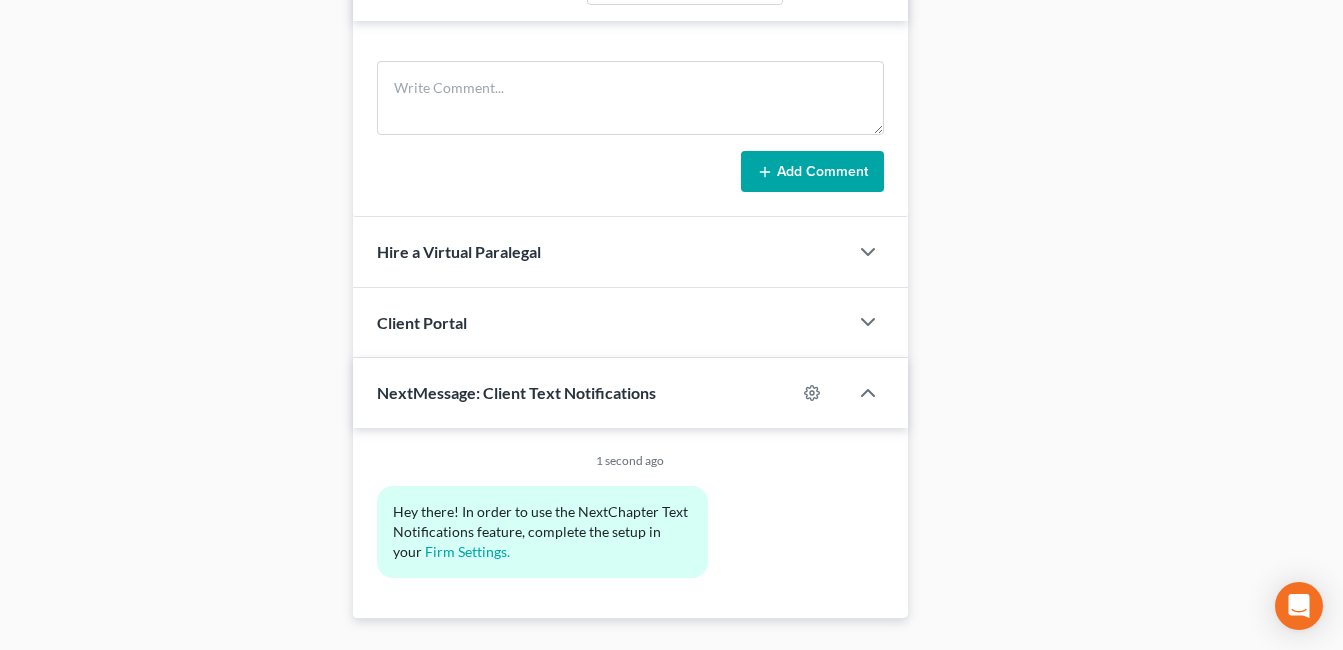 scroll, scrollTop: 1132, scrollLeft: 0, axis: vertical 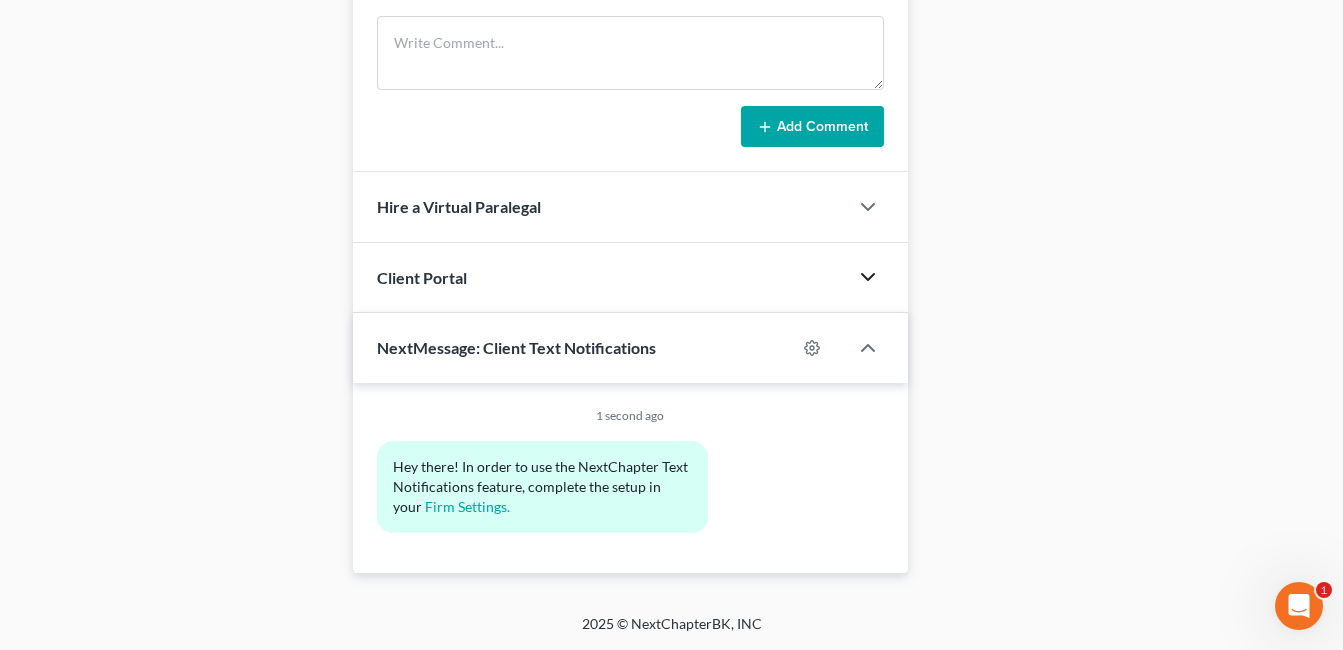 click 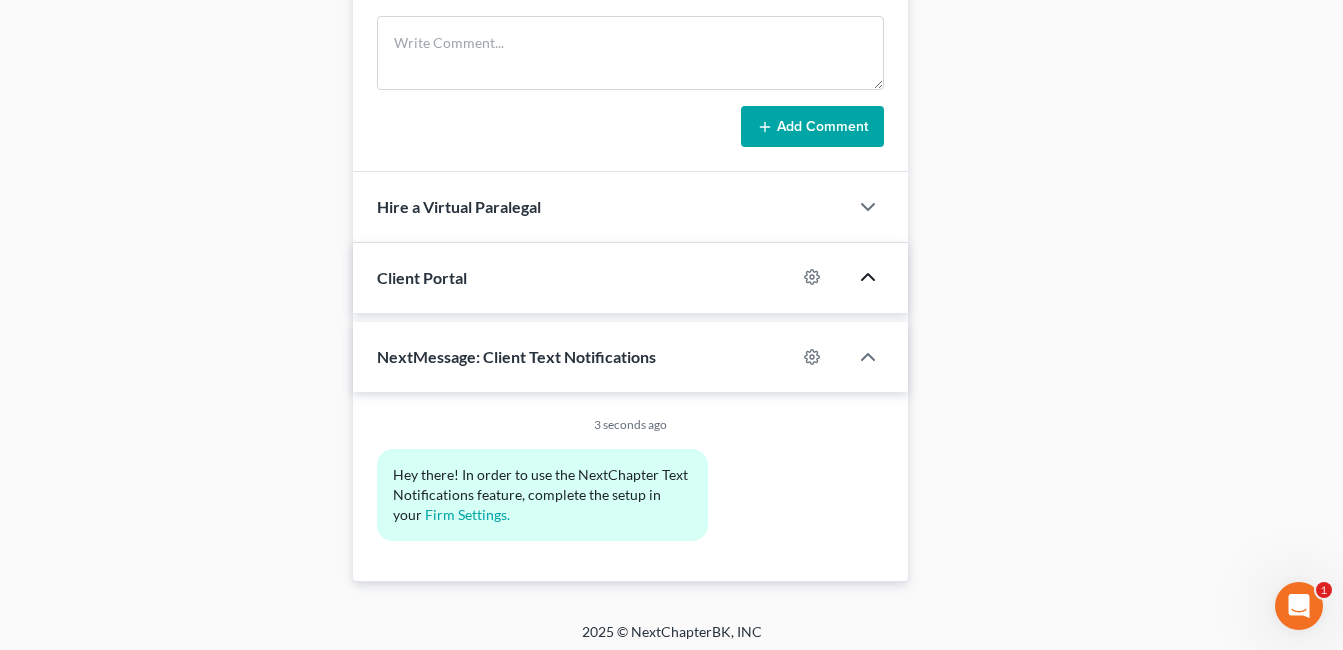scroll, scrollTop: 0, scrollLeft: 0, axis: both 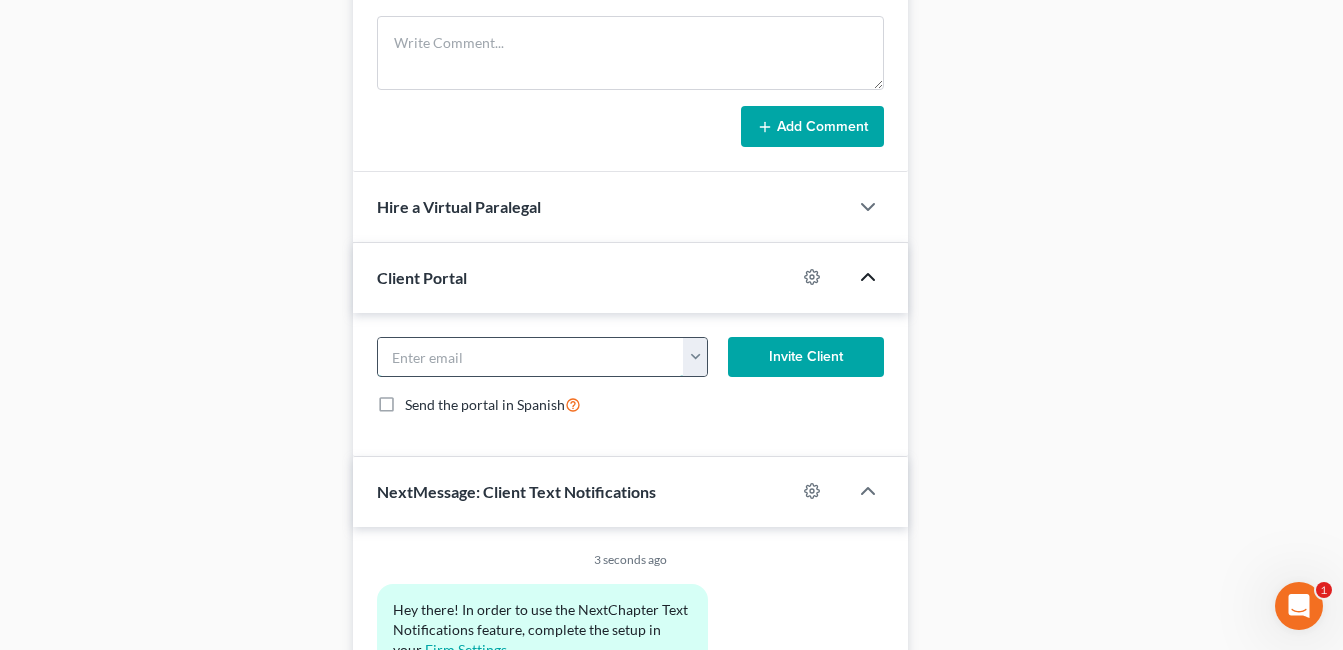 click at bounding box center (531, 357) 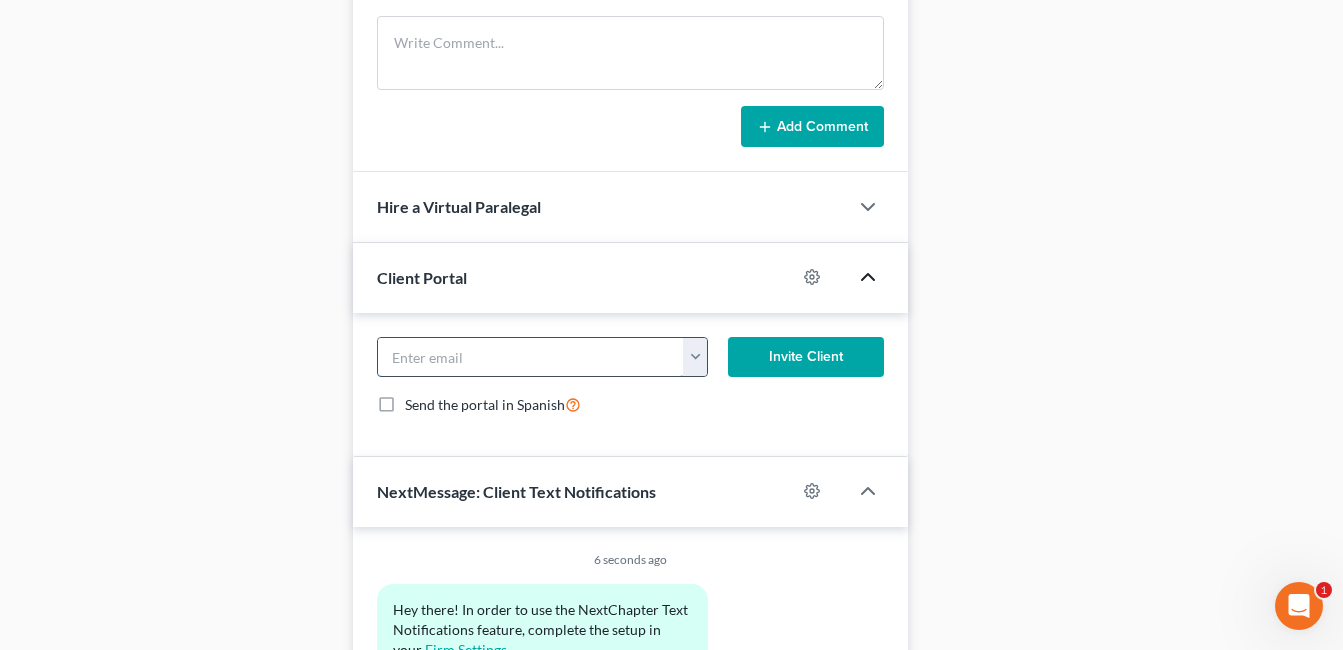 paste on "[EMAIL]" 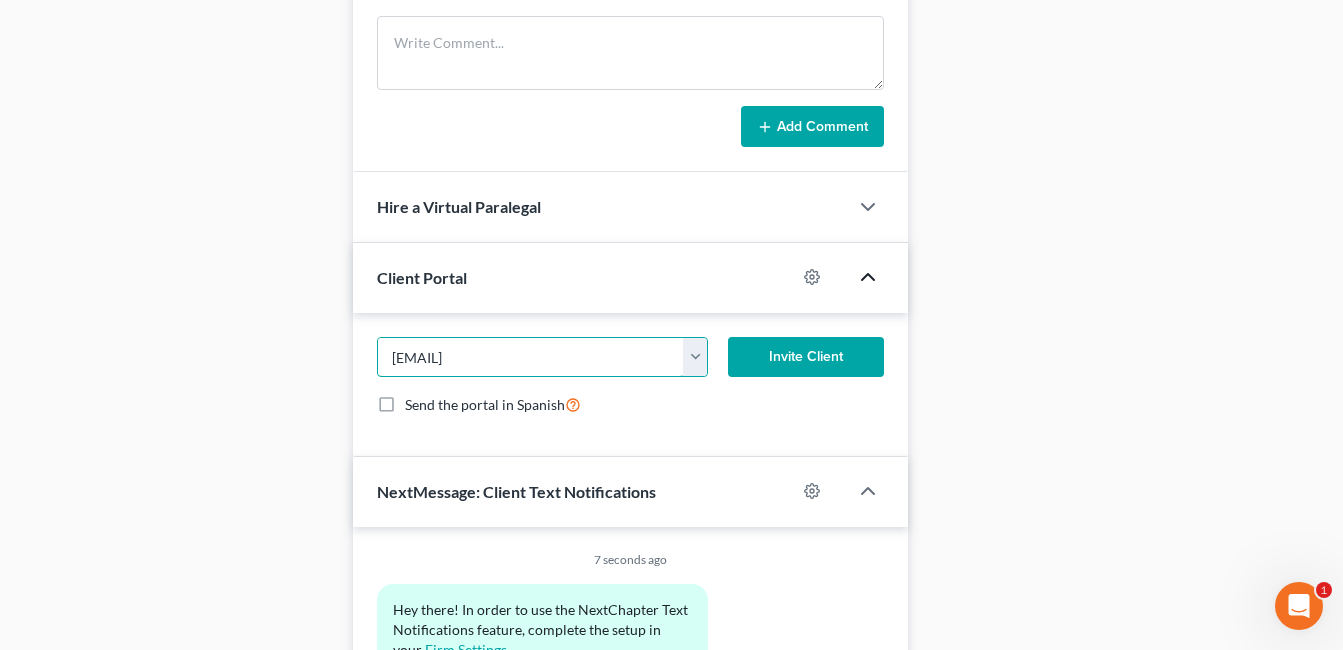 type on "[EMAIL]" 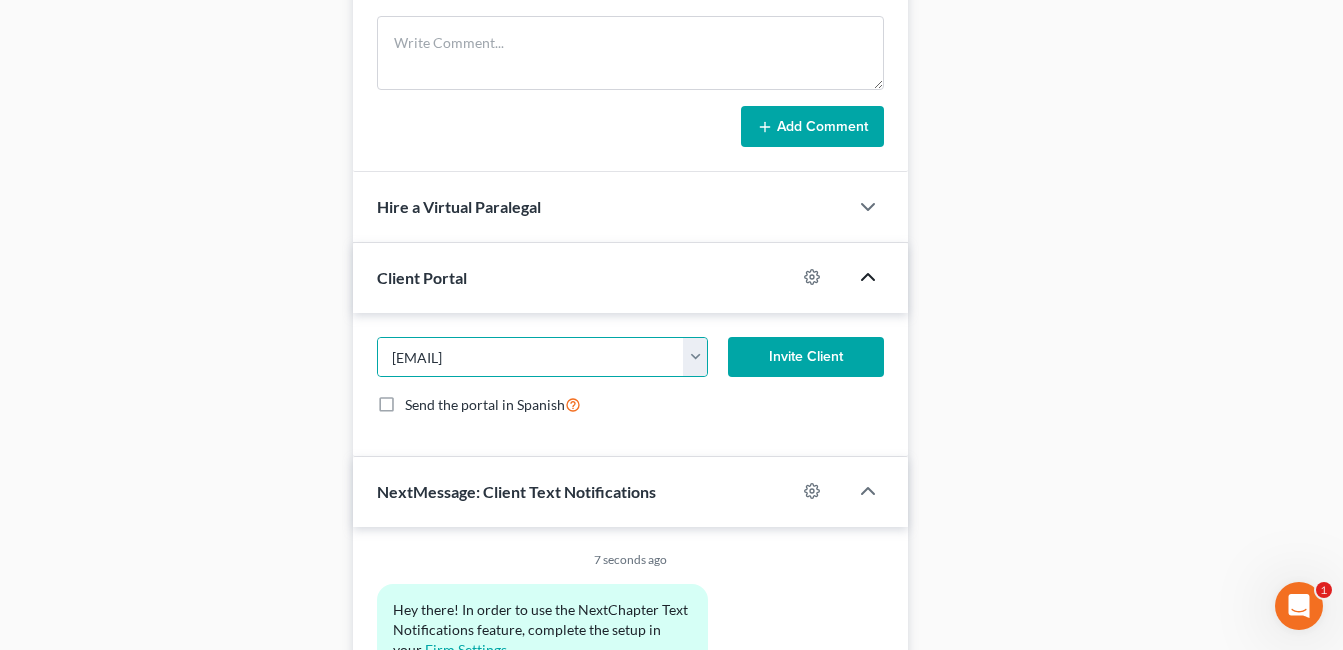 click on "Invite Client" at bounding box center [806, 357] 